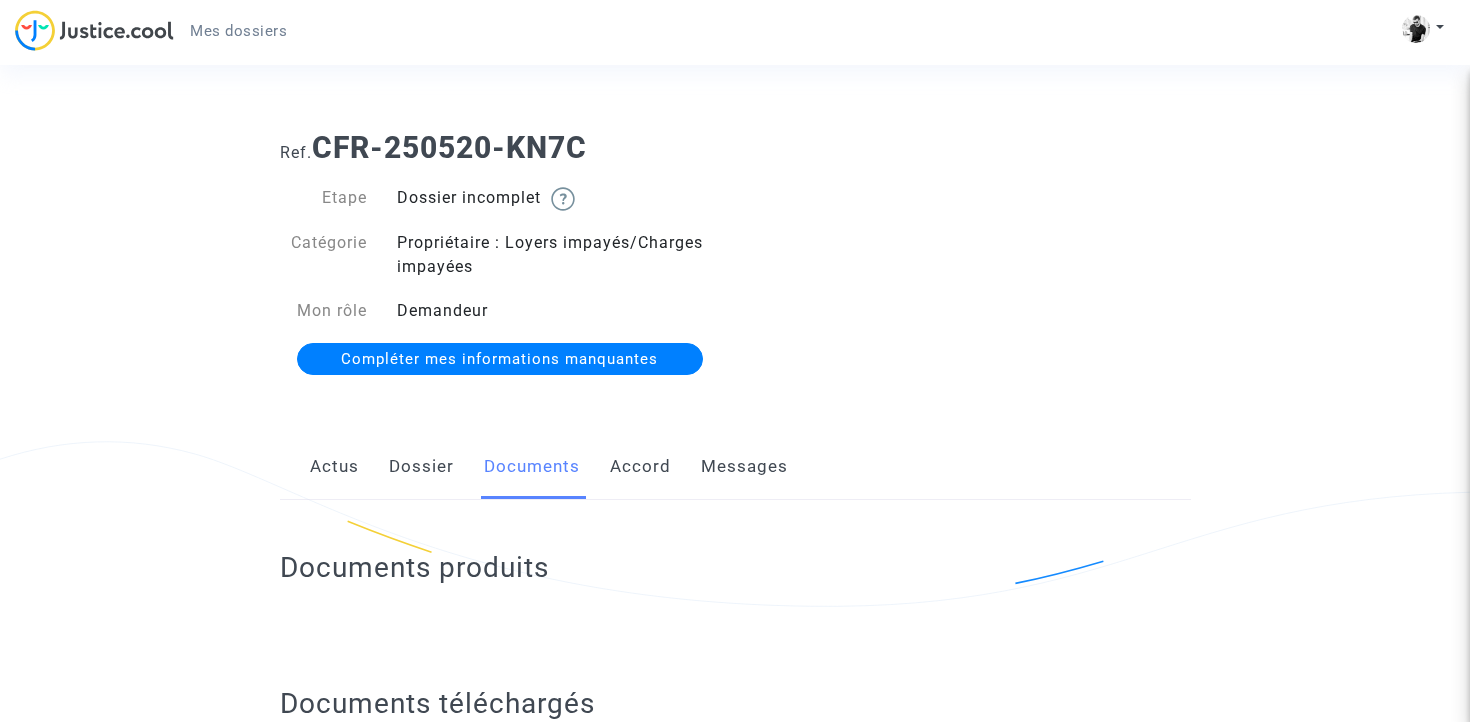 scroll, scrollTop: 571, scrollLeft: 0, axis: vertical 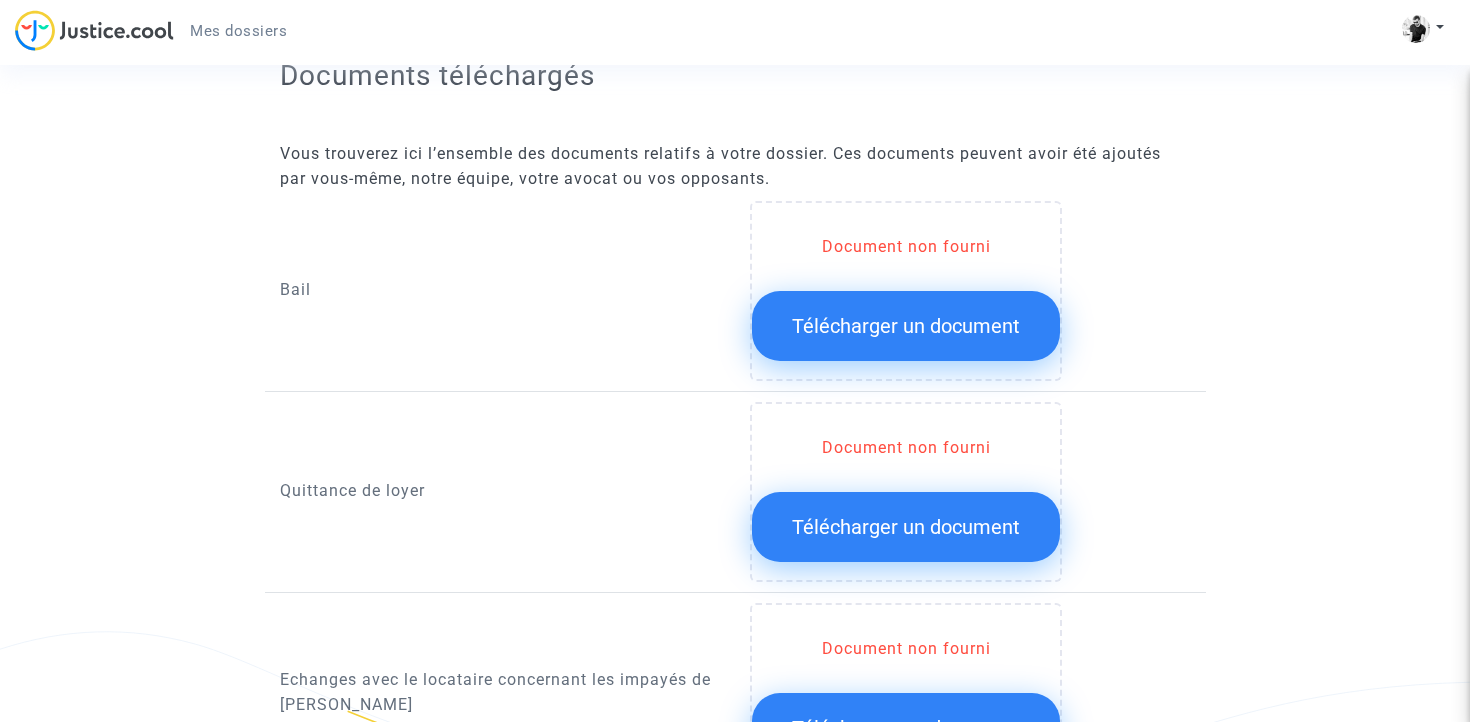 click on "Télécharger un document" 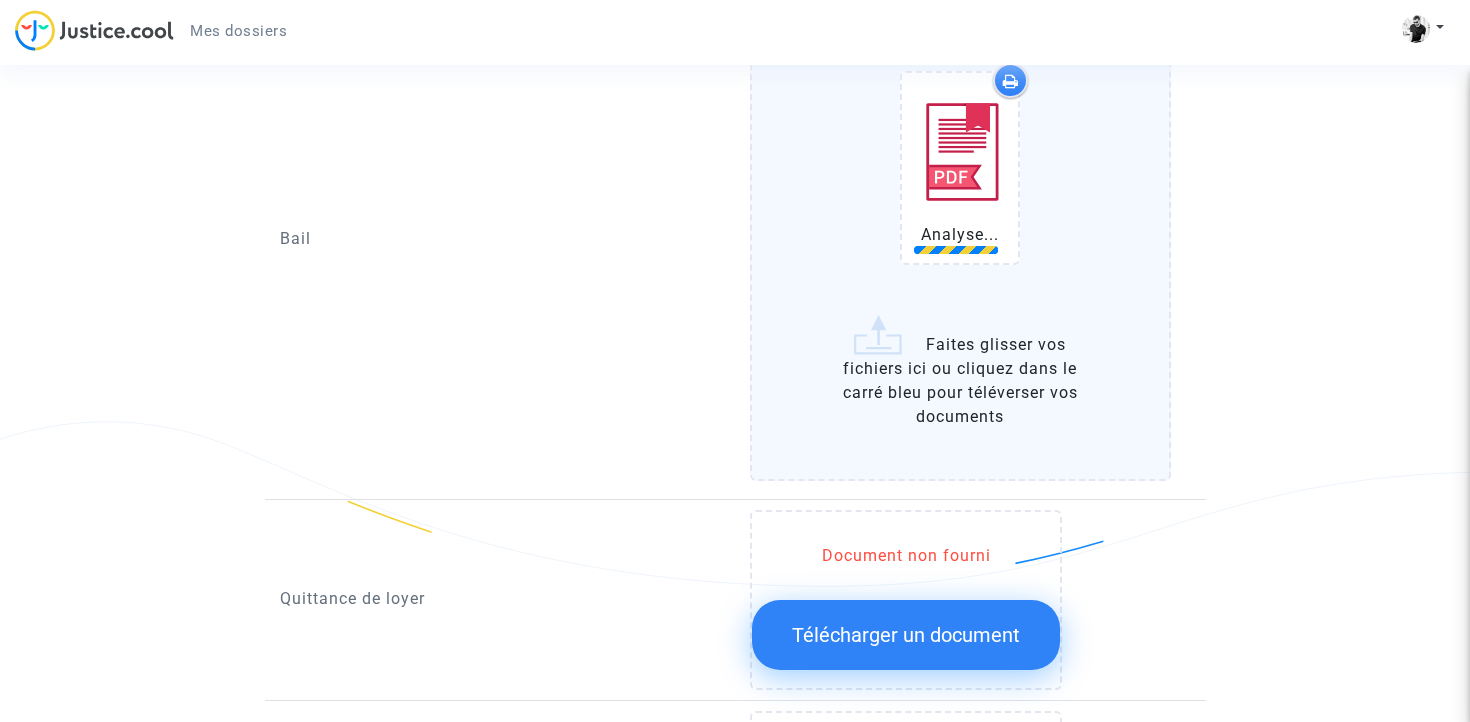 scroll, scrollTop: 1024, scrollLeft: 0, axis: vertical 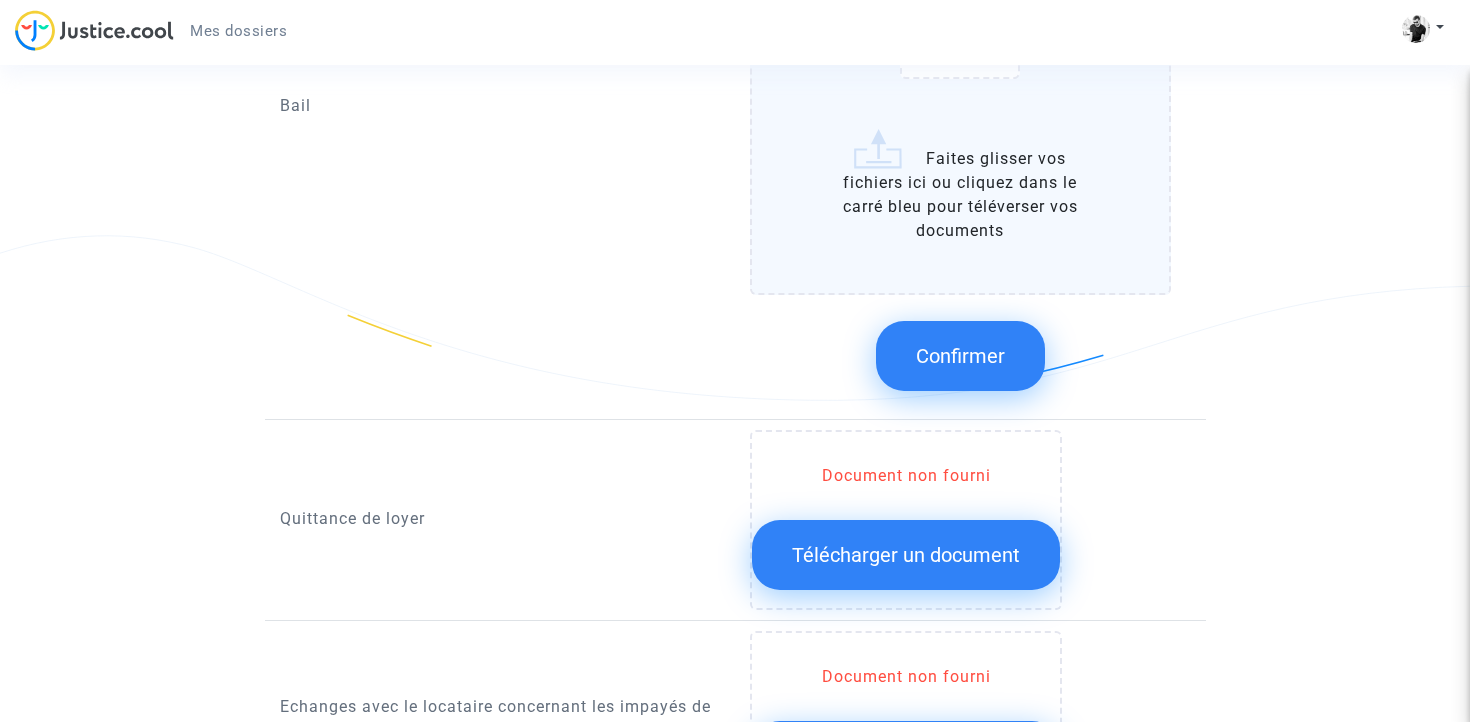 click on "Bail-[PERSON_NAME].pdf   Faites glisser vos fichiers ici ou cliquez dans le carré bleu pour téléverser vos documents" 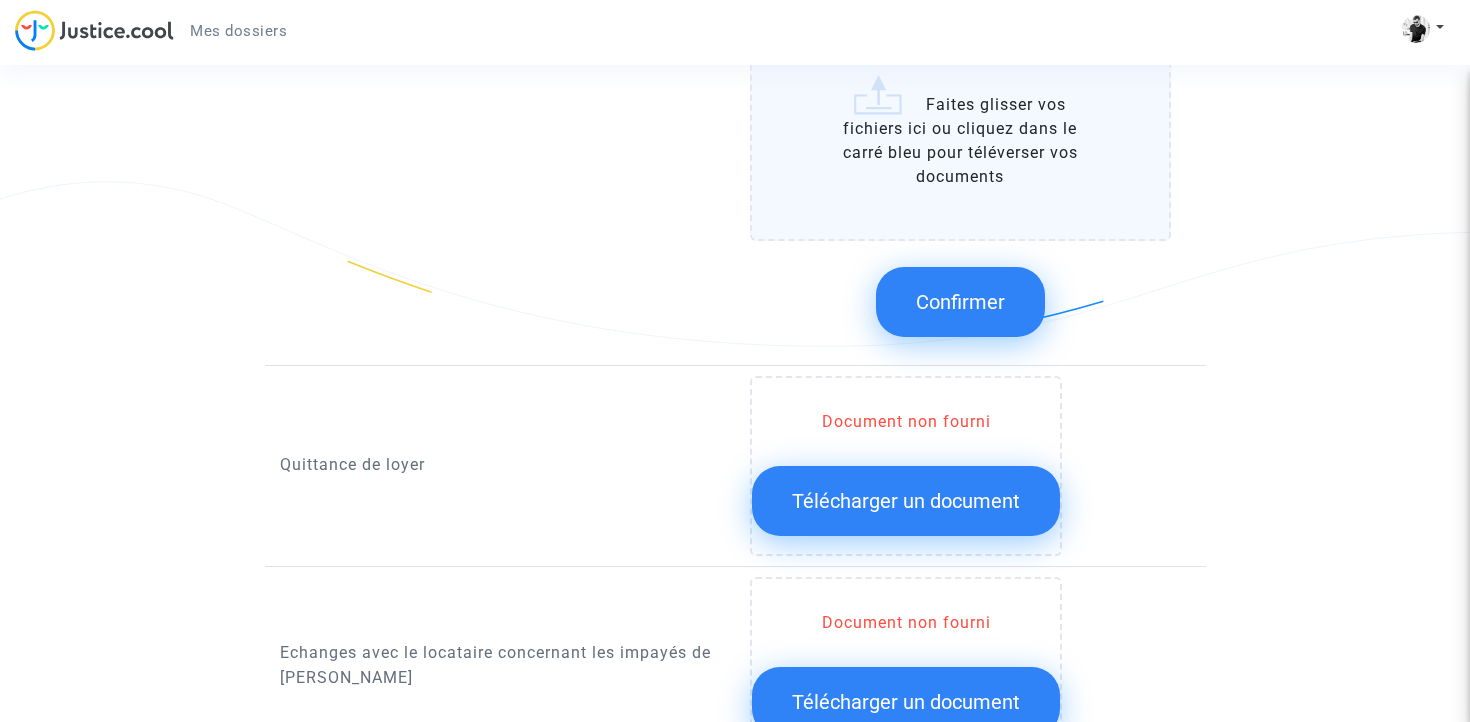 scroll, scrollTop: 1138, scrollLeft: 0, axis: vertical 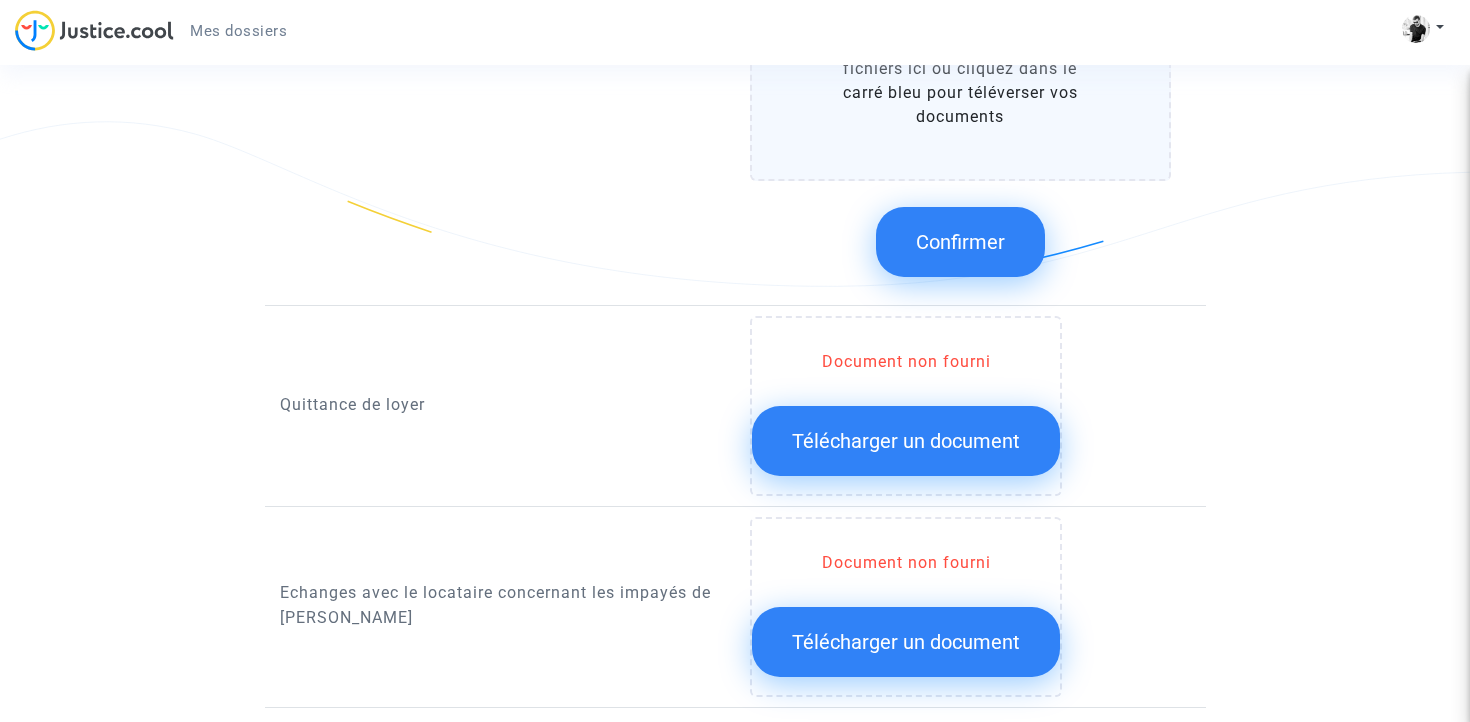 click on "Télécharger un document" 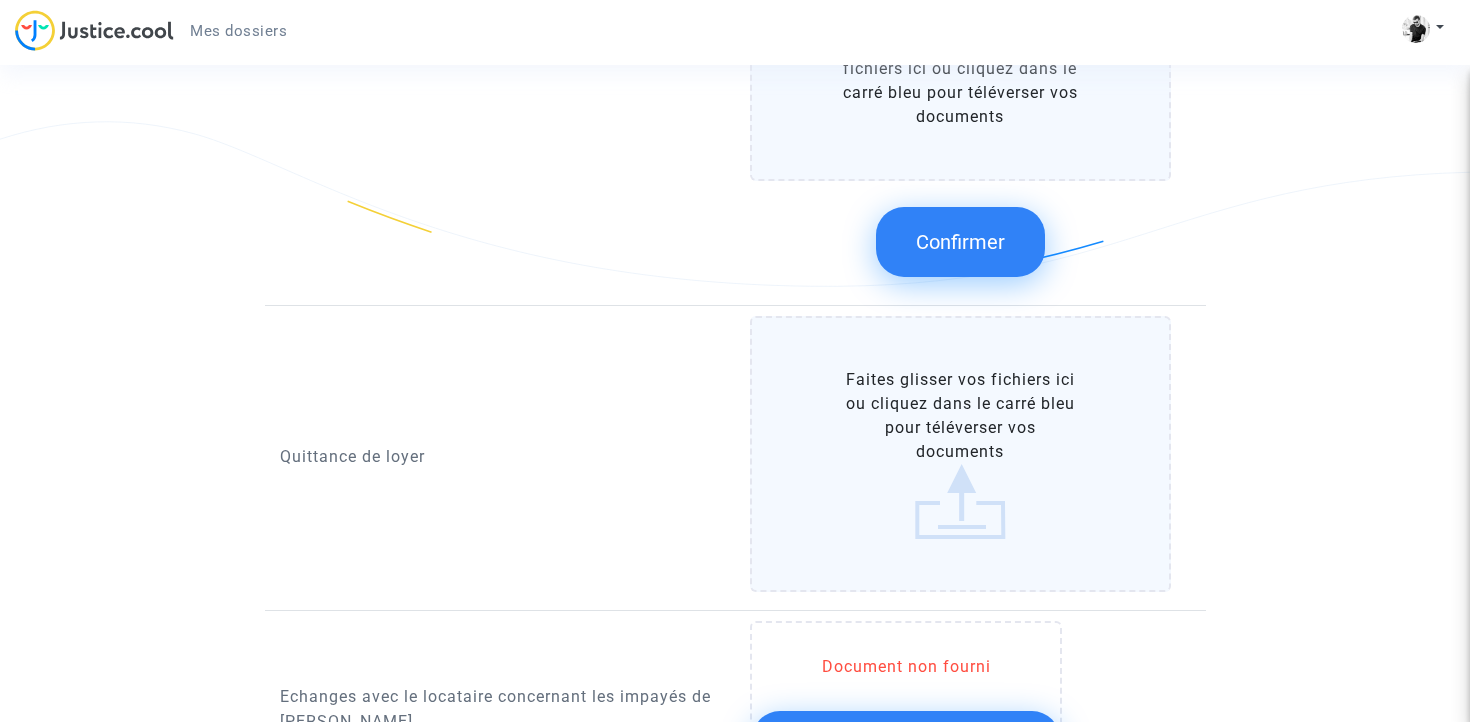 click on "Faites glisser vos fichiers ici ou cliquez dans le carré bleu pour téléverser vos documents" 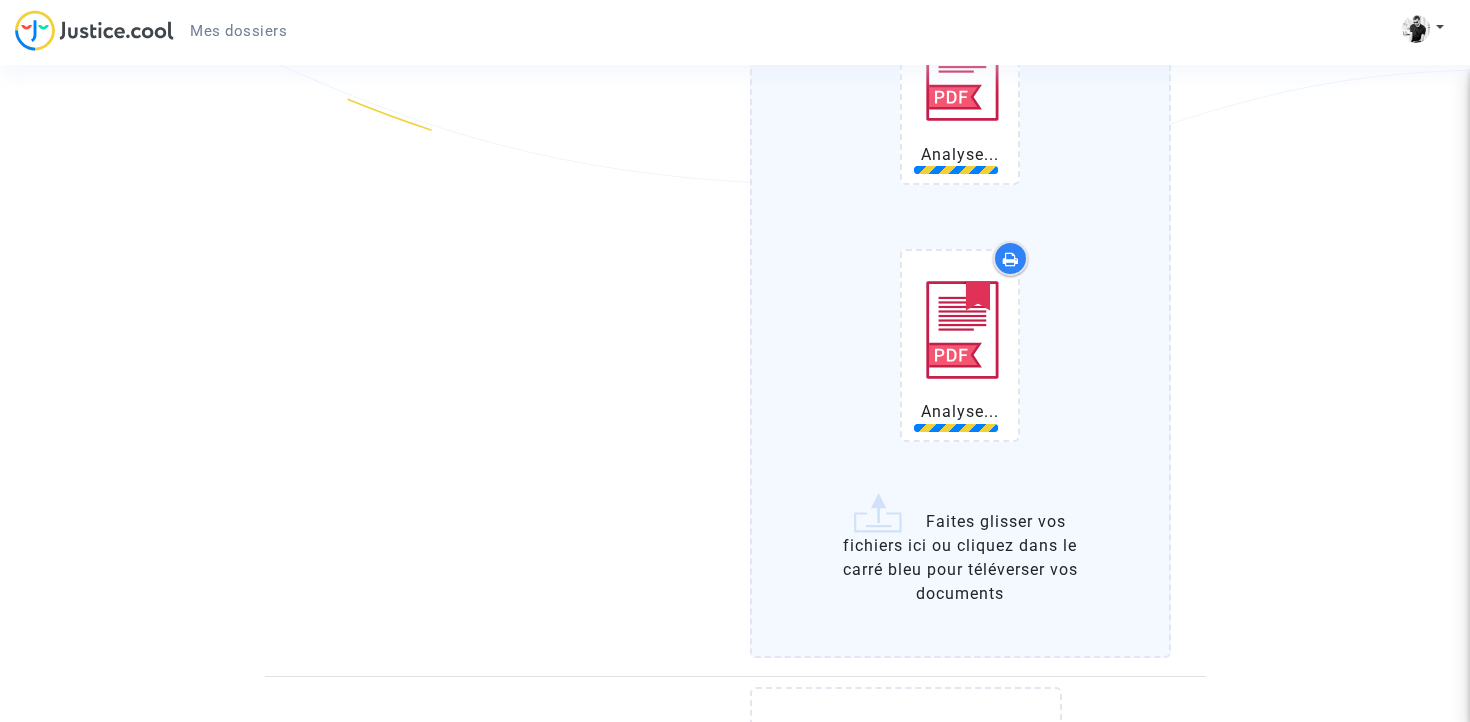 scroll, scrollTop: 2188, scrollLeft: 0, axis: vertical 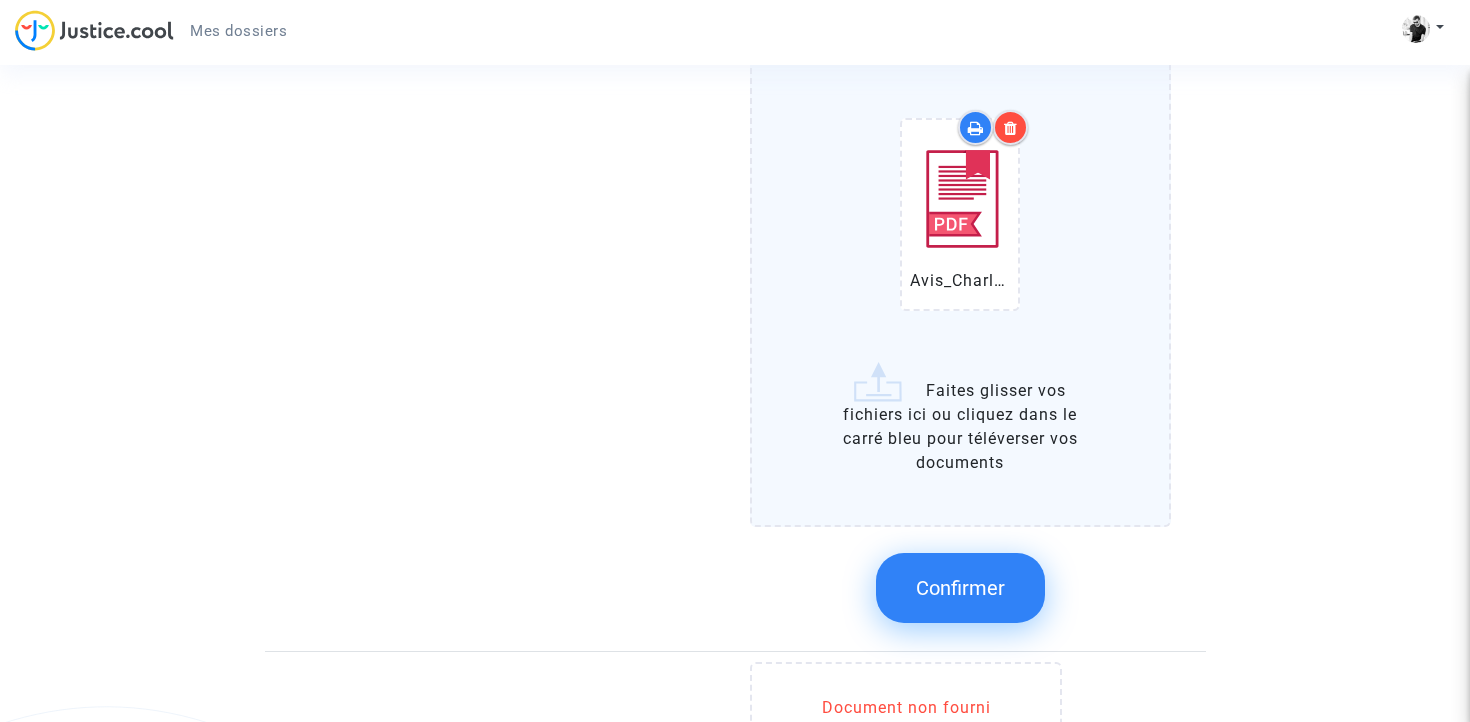 click on "Confirmer" 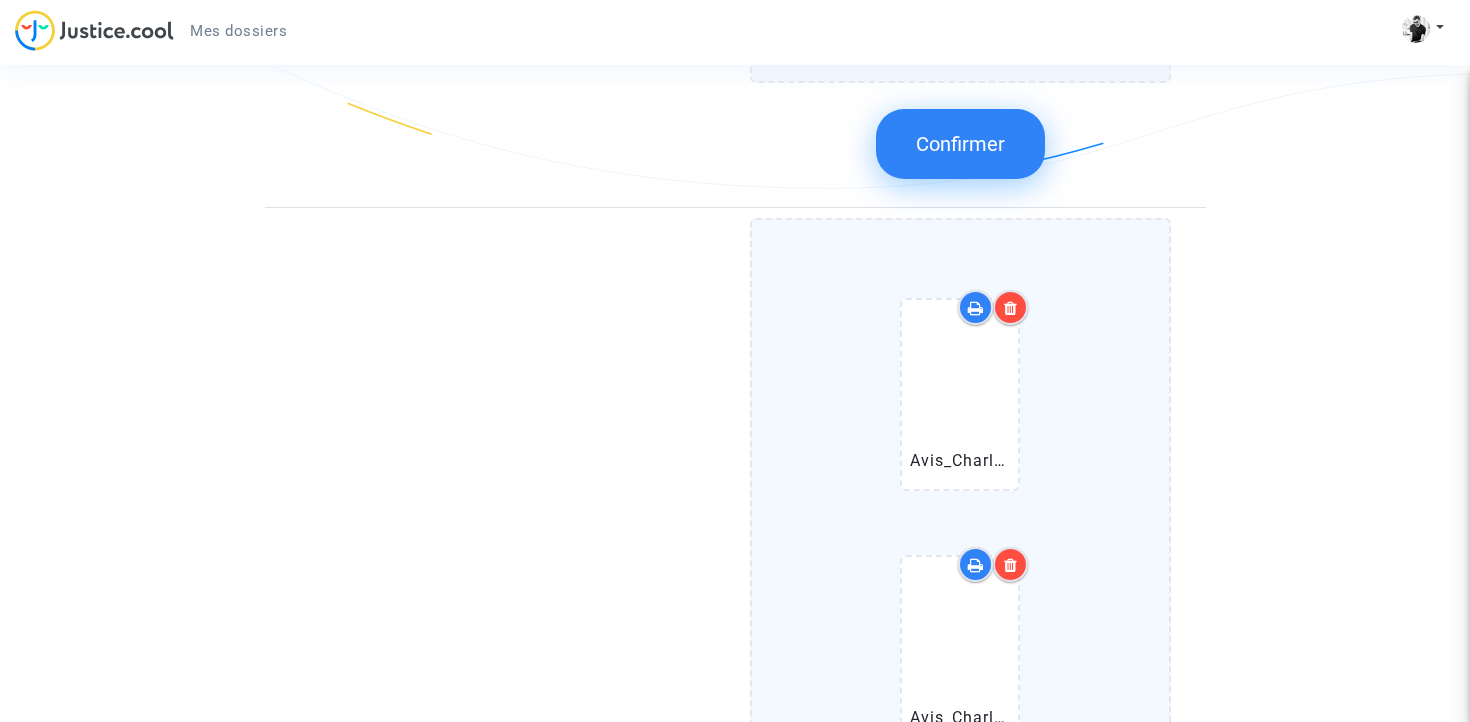 scroll, scrollTop: 827, scrollLeft: 0, axis: vertical 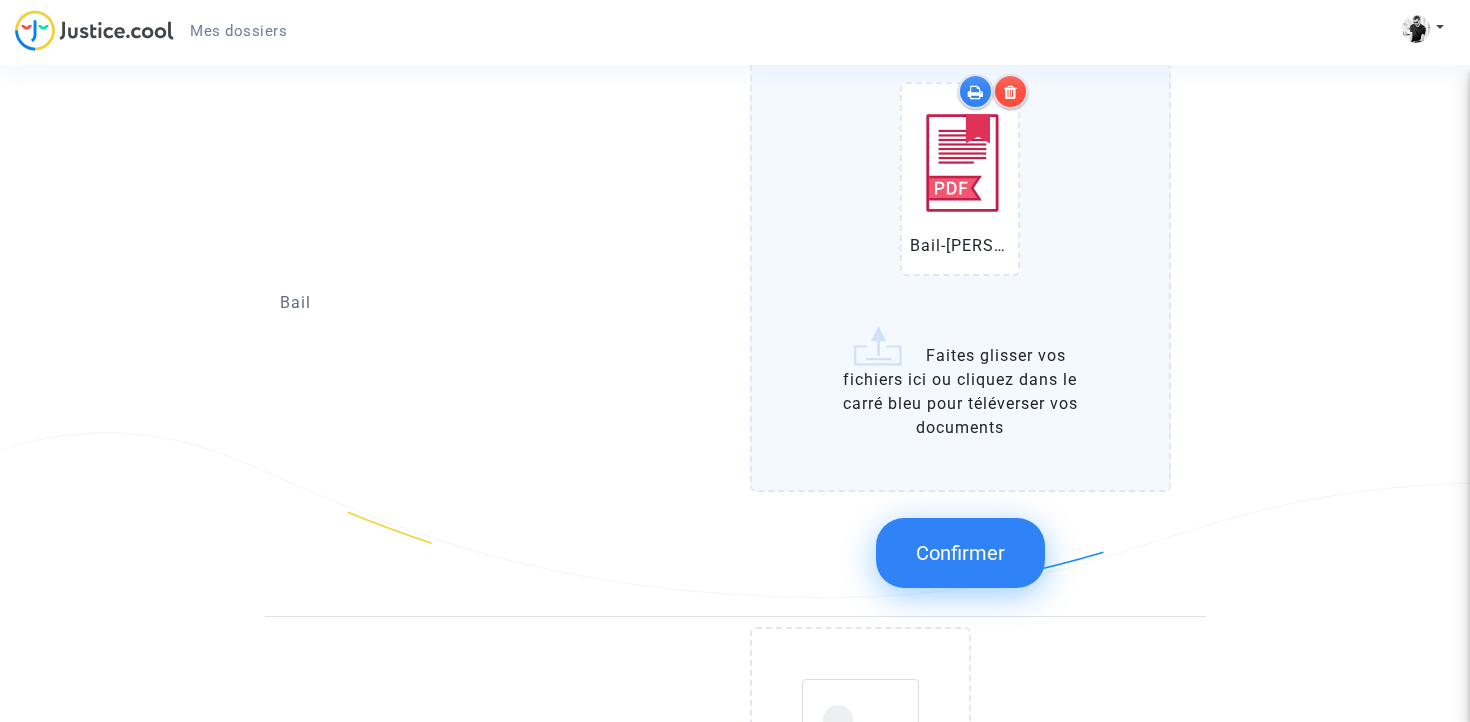 click on "Confirmer" 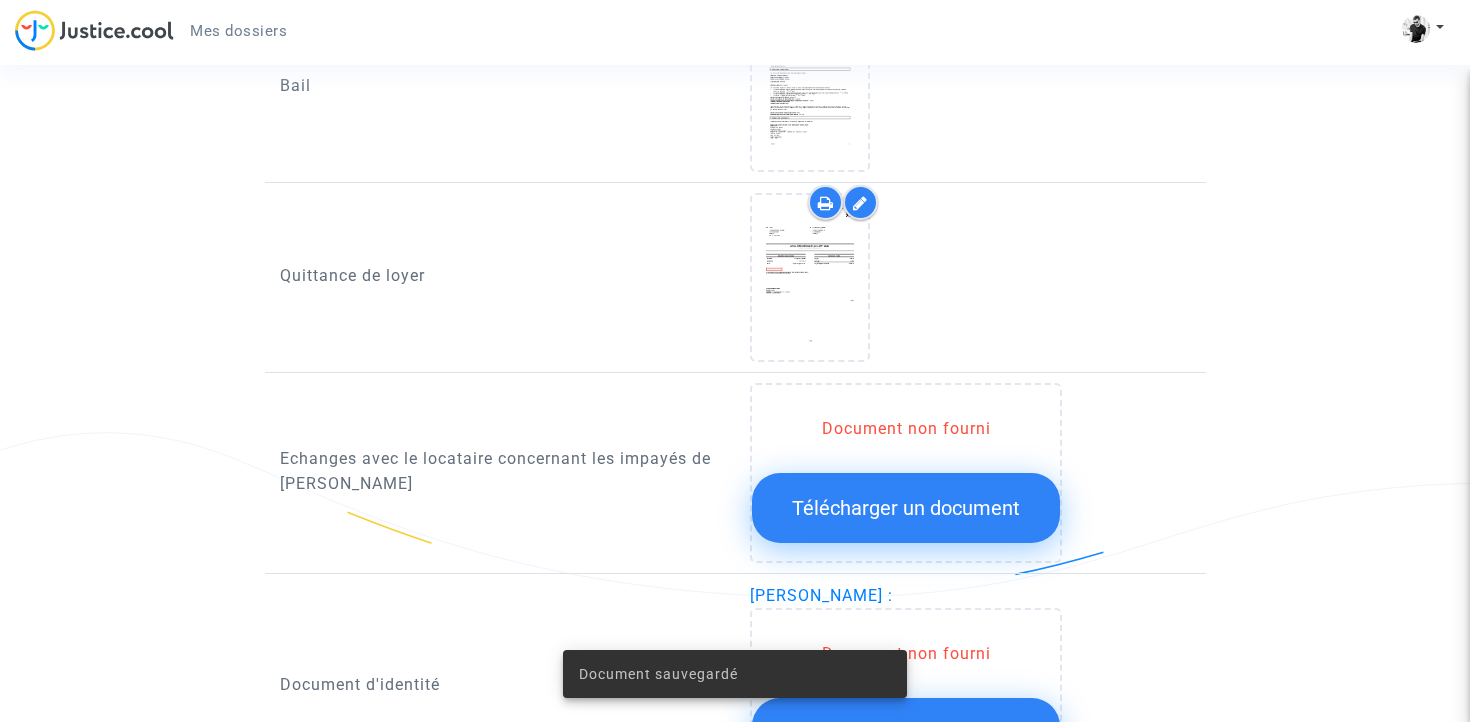 scroll, scrollTop: 1055, scrollLeft: 0, axis: vertical 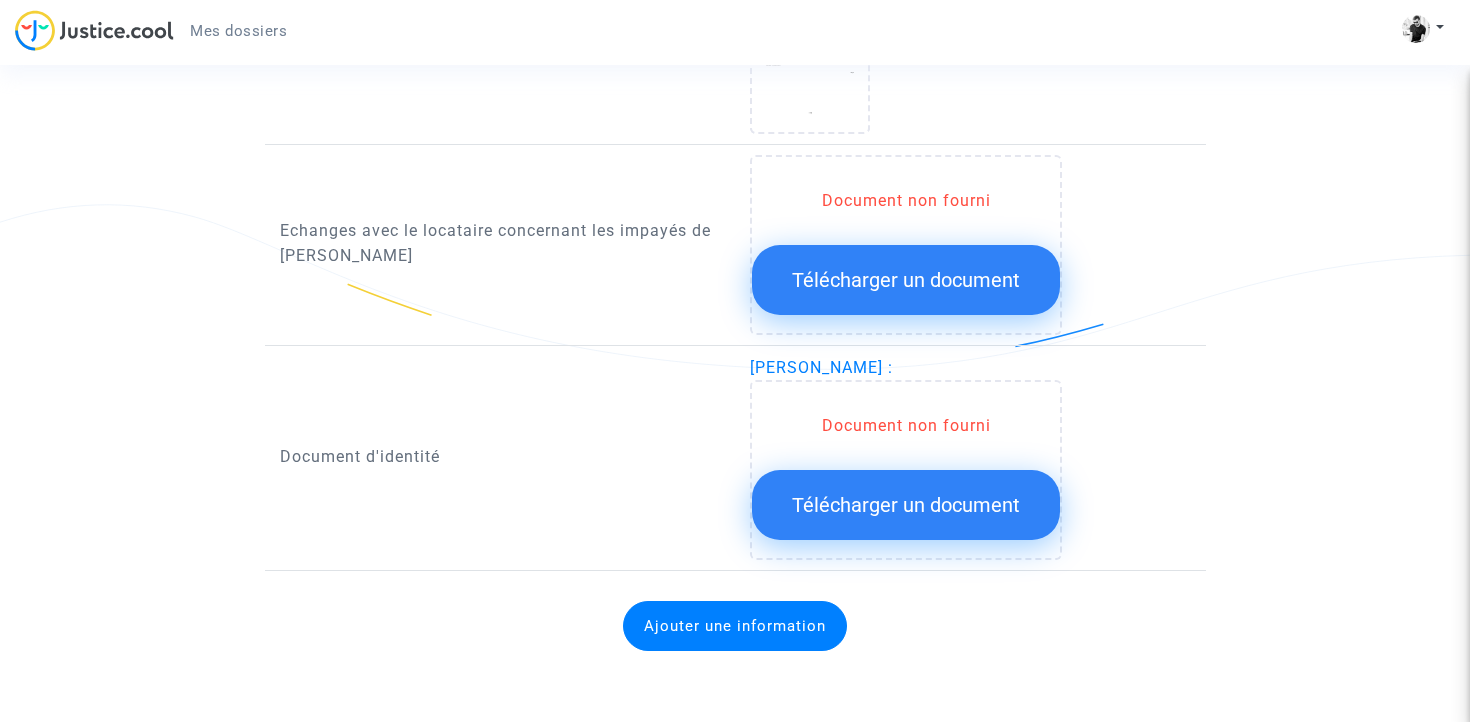 click on "Echanges avec le locataire concernant les impayés de [PERSON_NAME]" 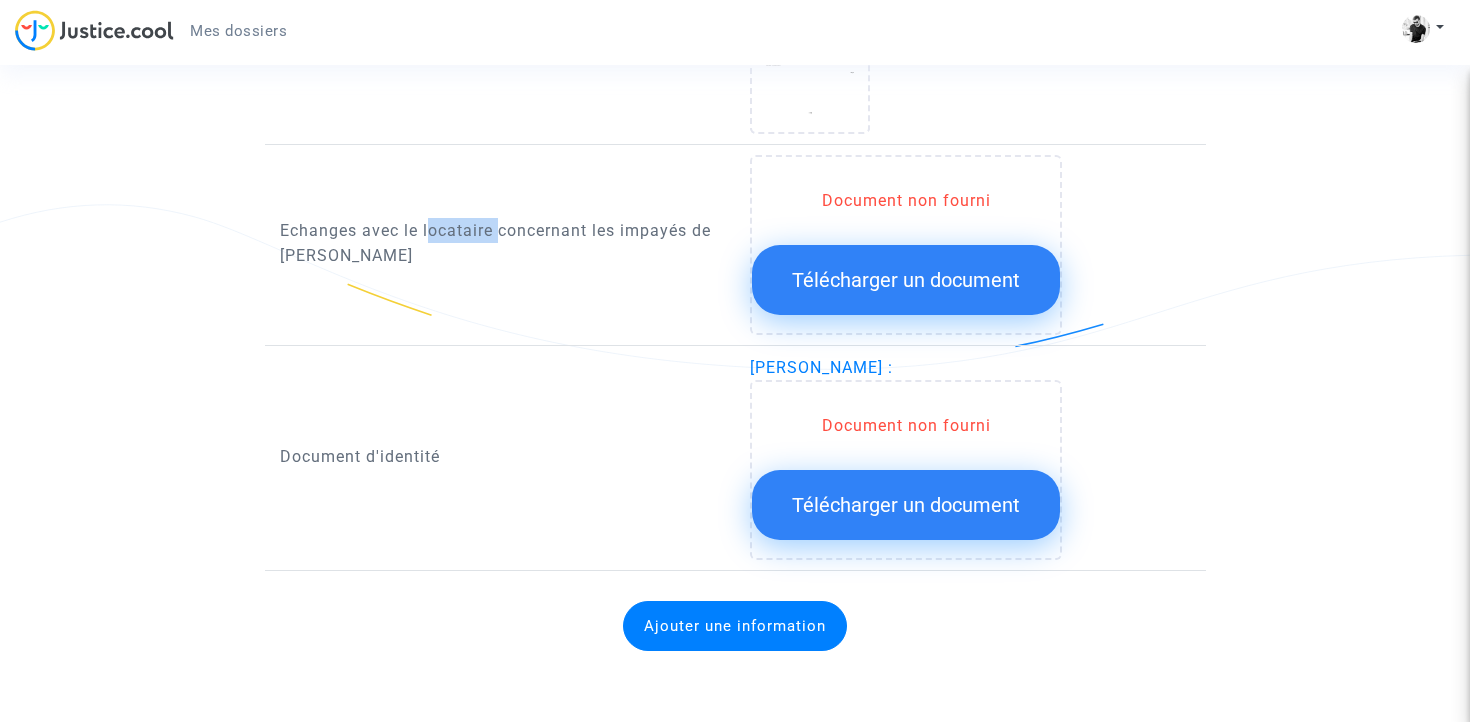 click on "Echanges avec le locataire concernant les impayés de [PERSON_NAME]" 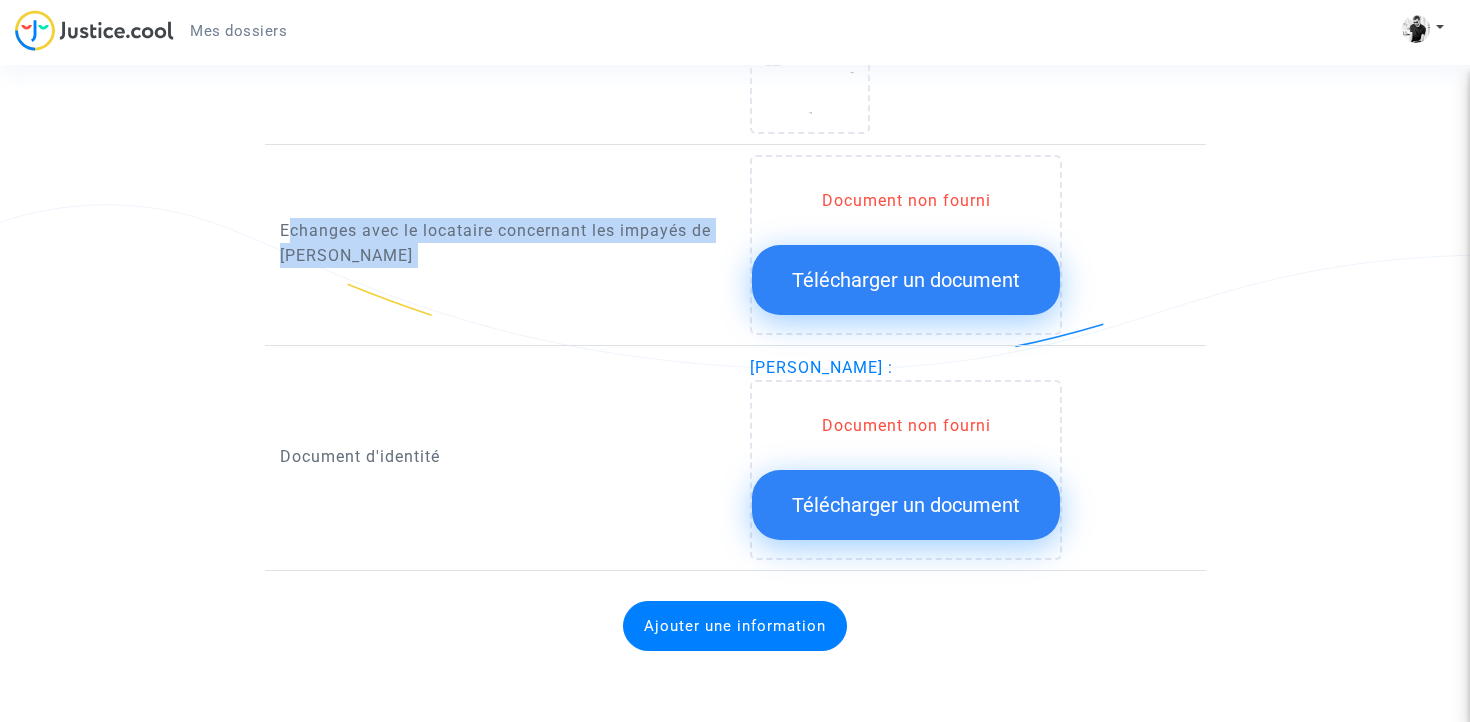 click on "Echanges avec le locataire concernant les impayés de [PERSON_NAME]" 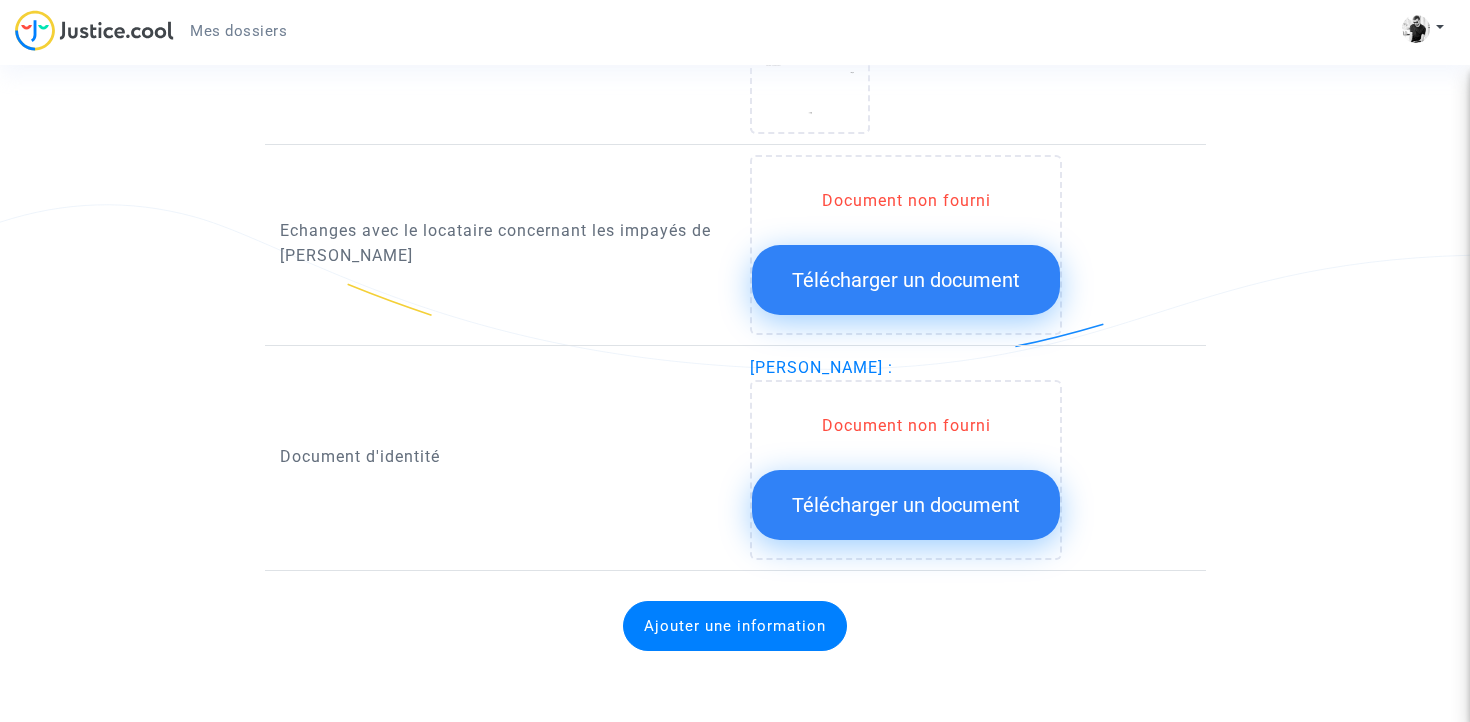 click on "Télécharger un document" 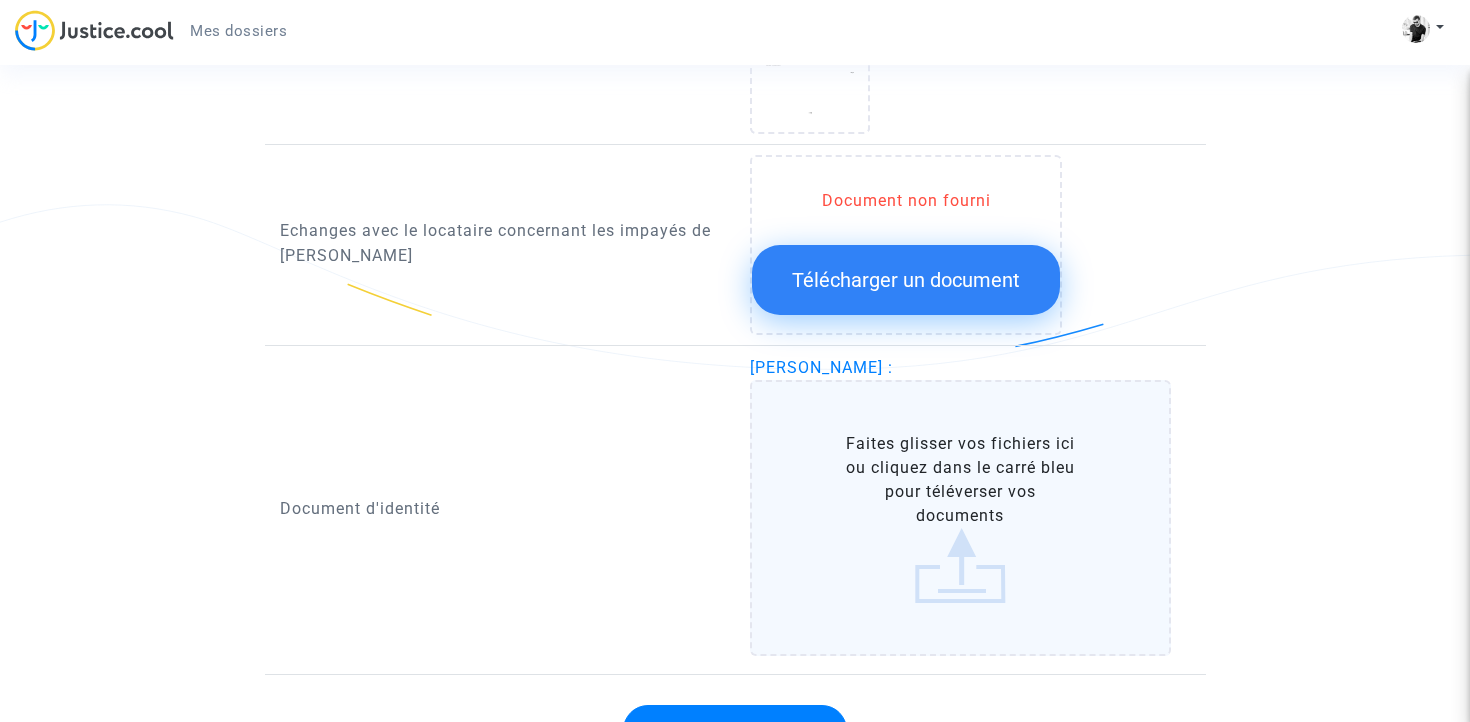 click on "Faites glisser vos fichiers ici ou cliquez dans le carré bleu pour téléverser vos documents" 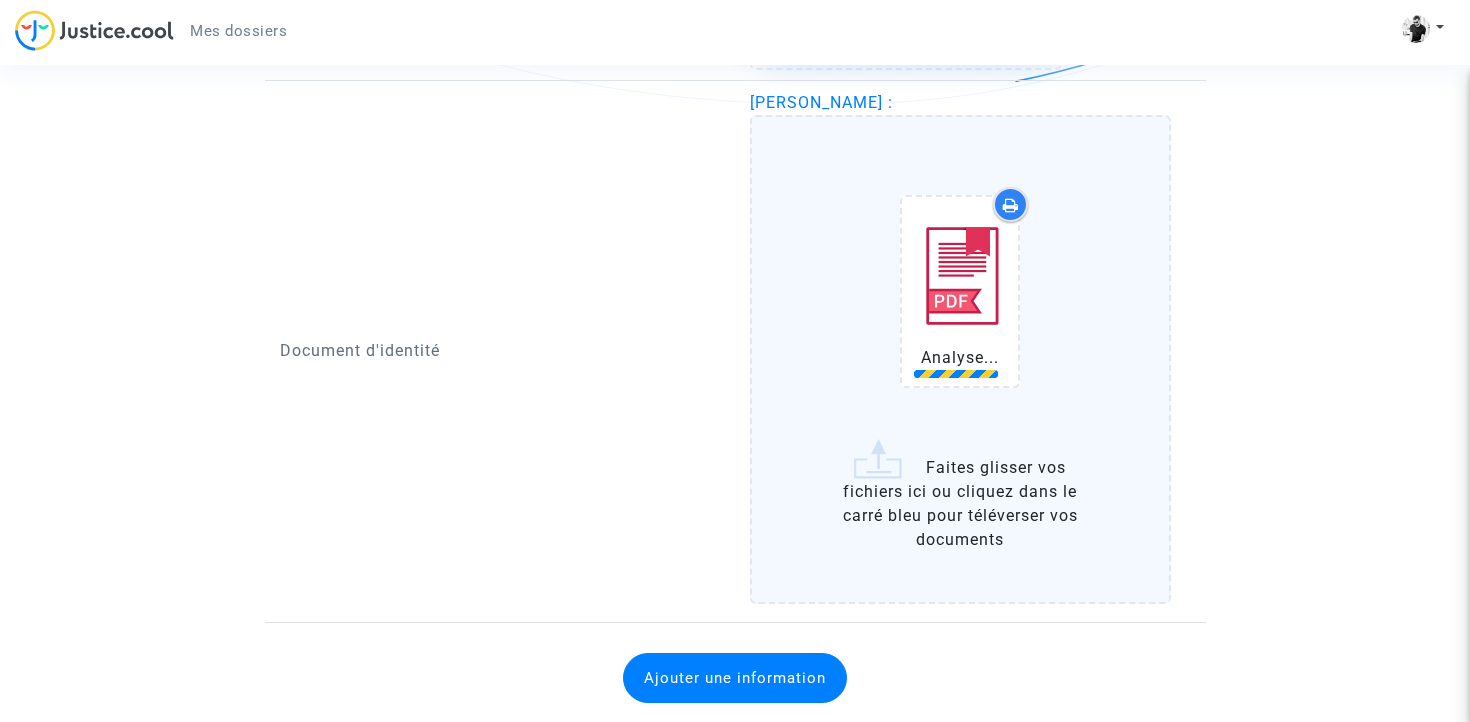 scroll, scrollTop: 1373, scrollLeft: 0, axis: vertical 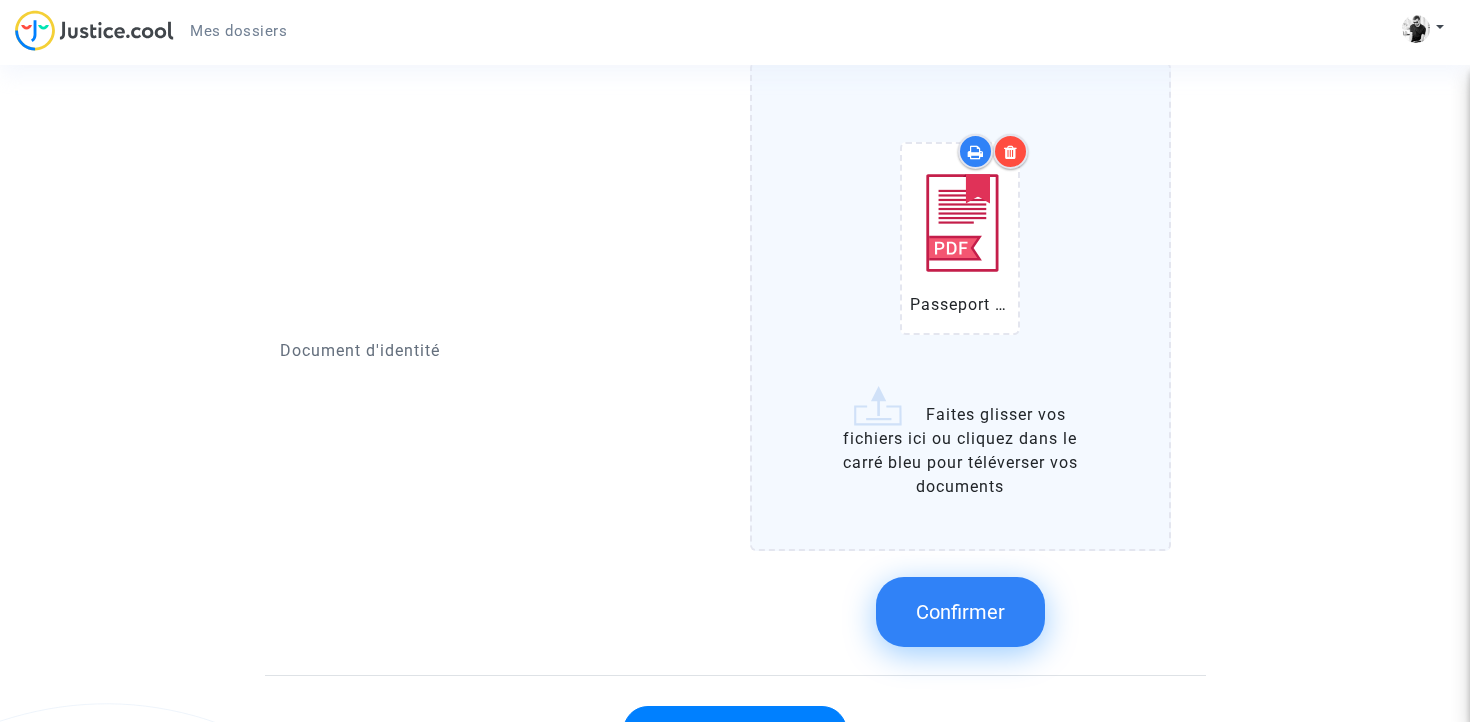 click on "Confirmer" 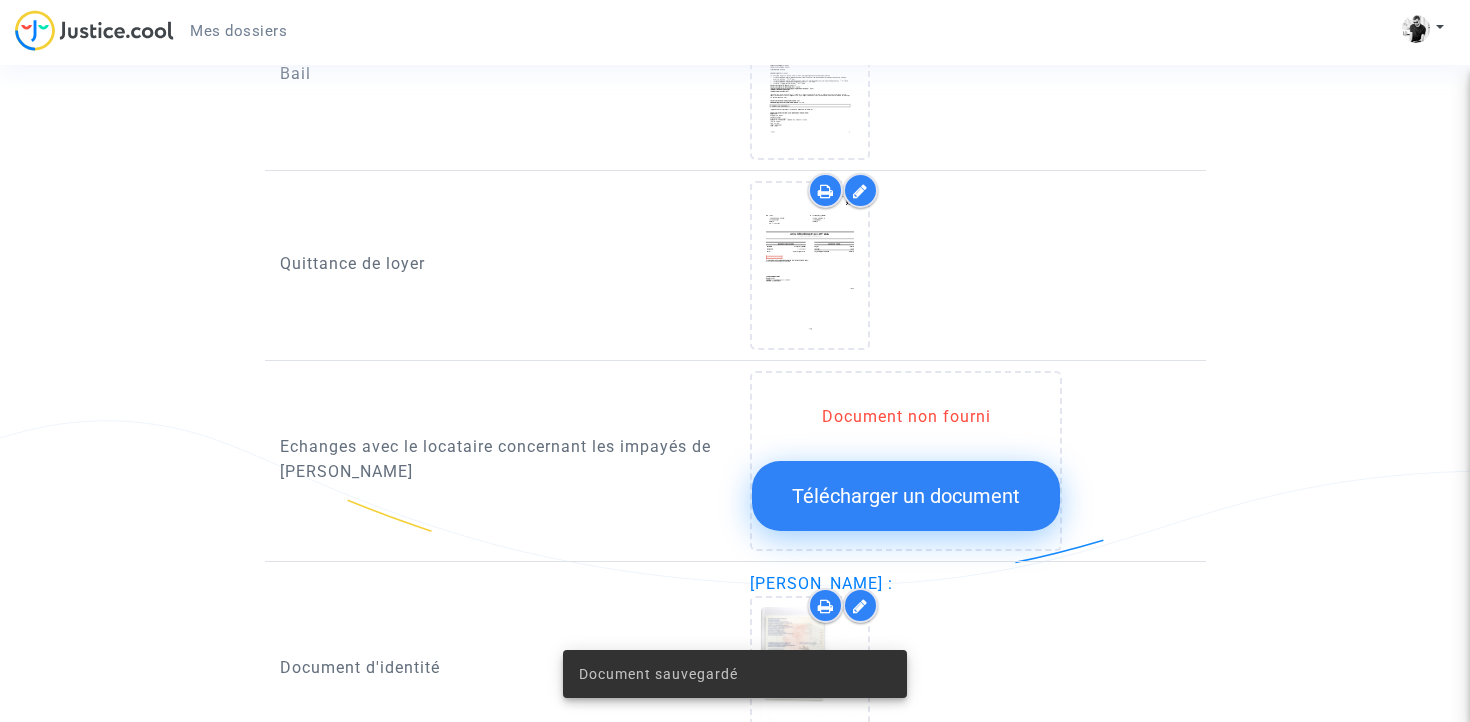 scroll, scrollTop: 838, scrollLeft: 0, axis: vertical 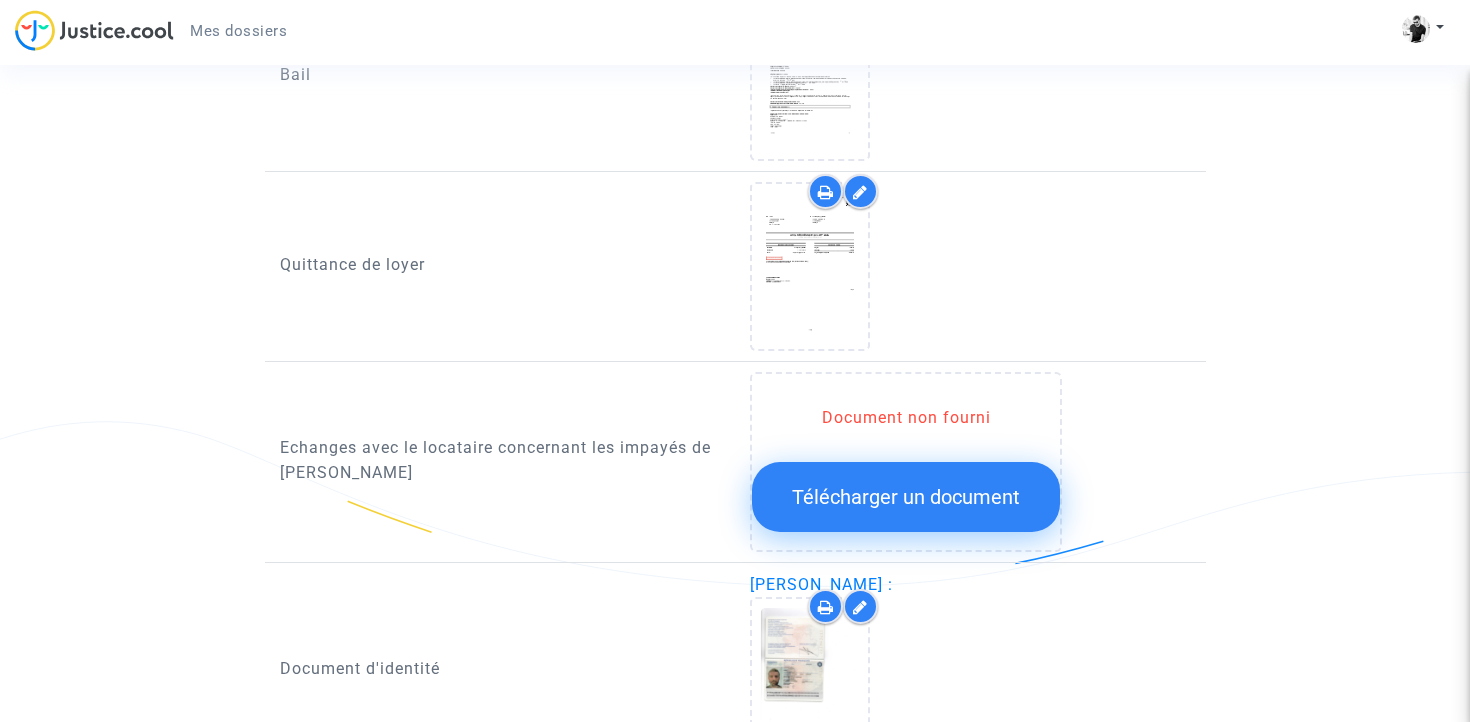 click on "Télécharger un document" 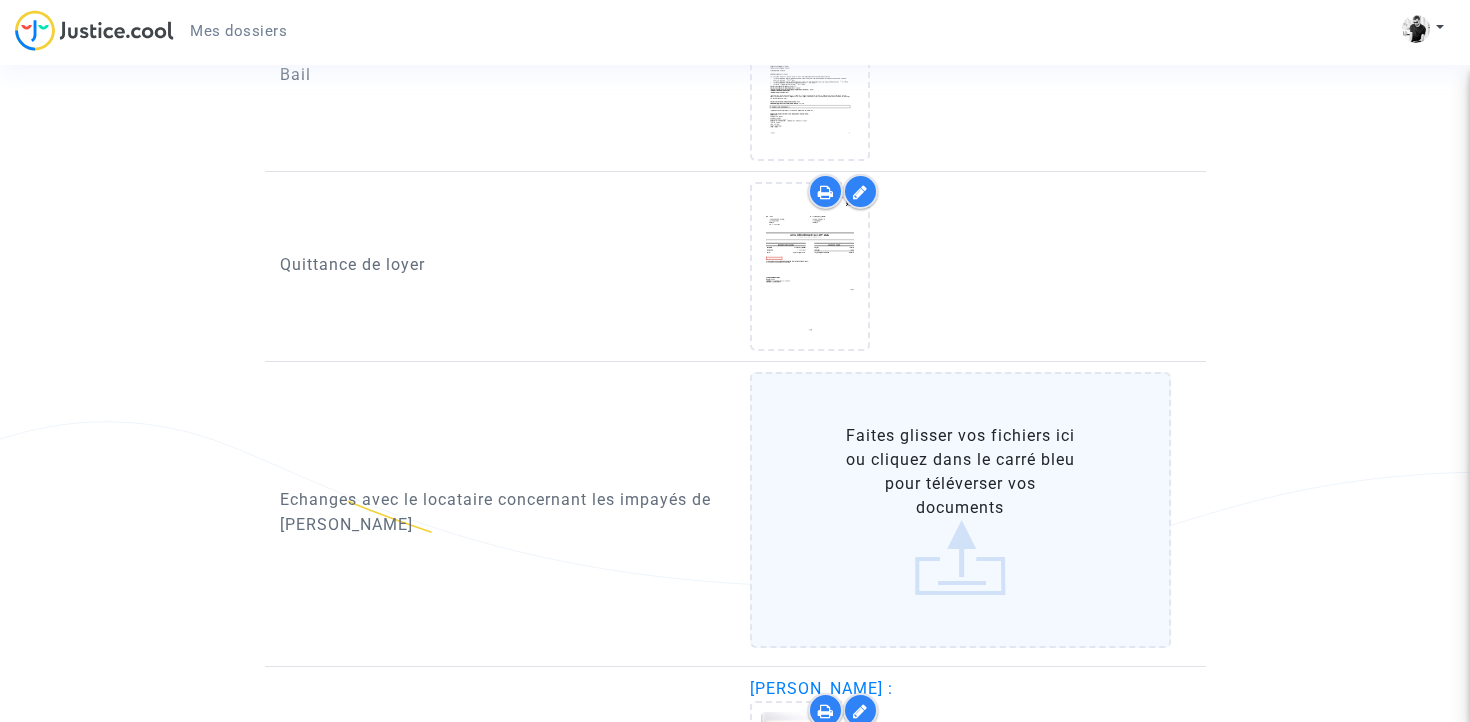 click on "Faites glisser vos fichiers ici ou cliquez dans le carré bleu pour téléverser vos documents" 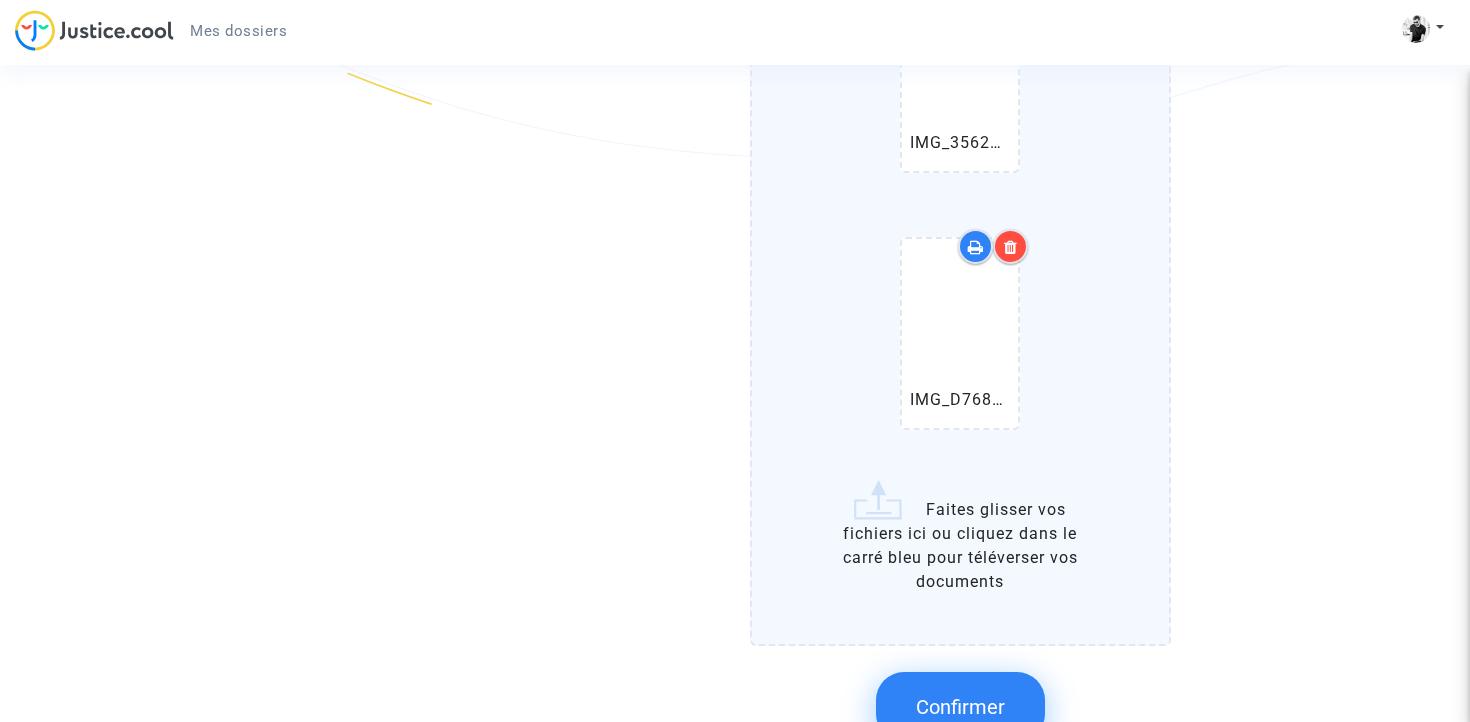 scroll, scrollTop: 2174, scrollLeft: 0, axis: vertical 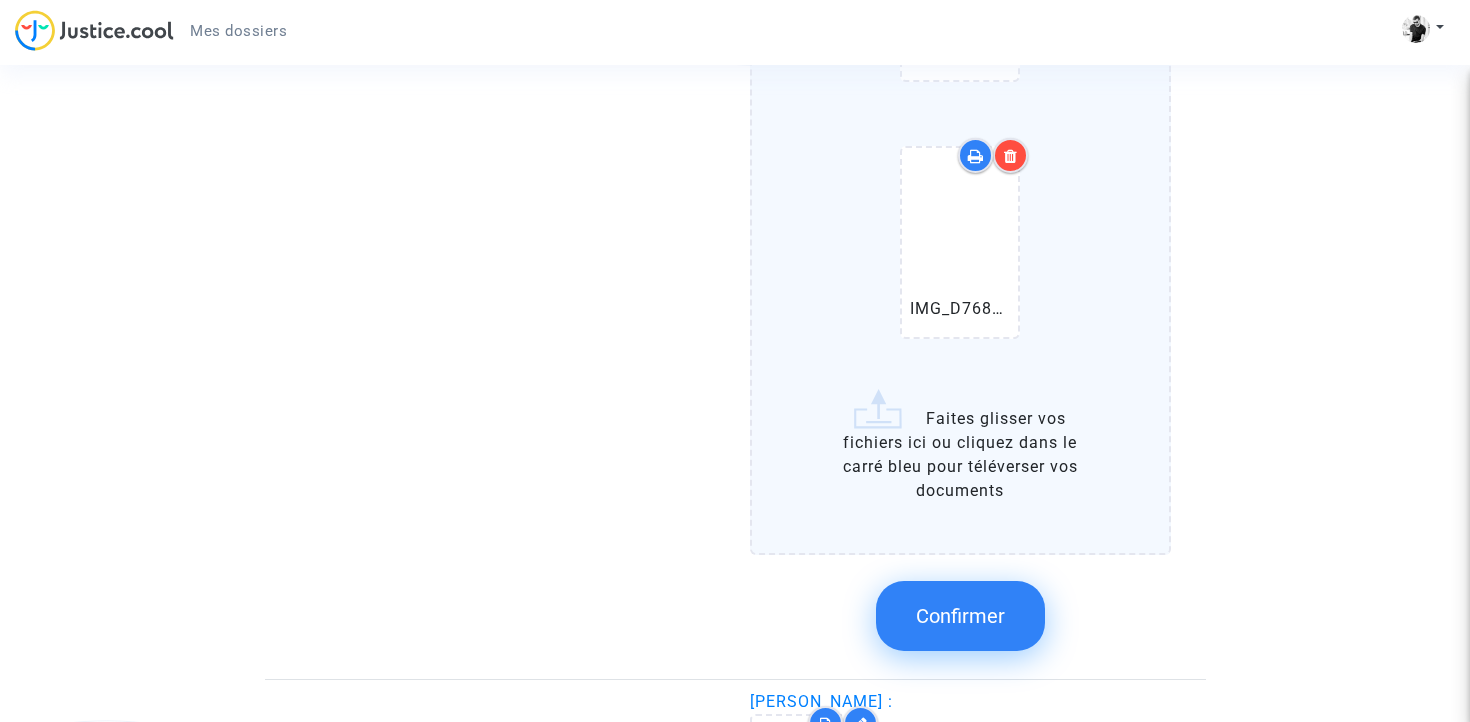 click on "Confirmer" 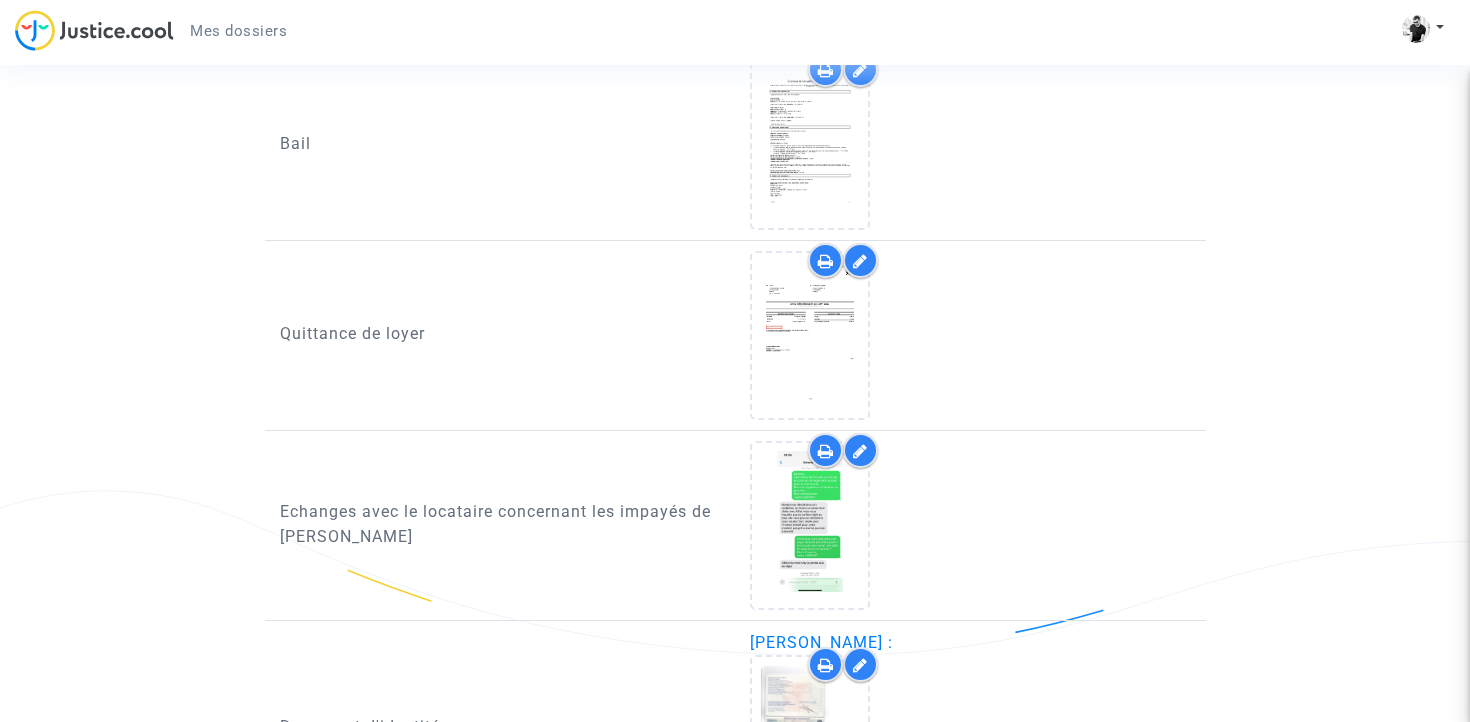 scroll, scrollTop: 1034, scrollLeft: 0, axis: vertical 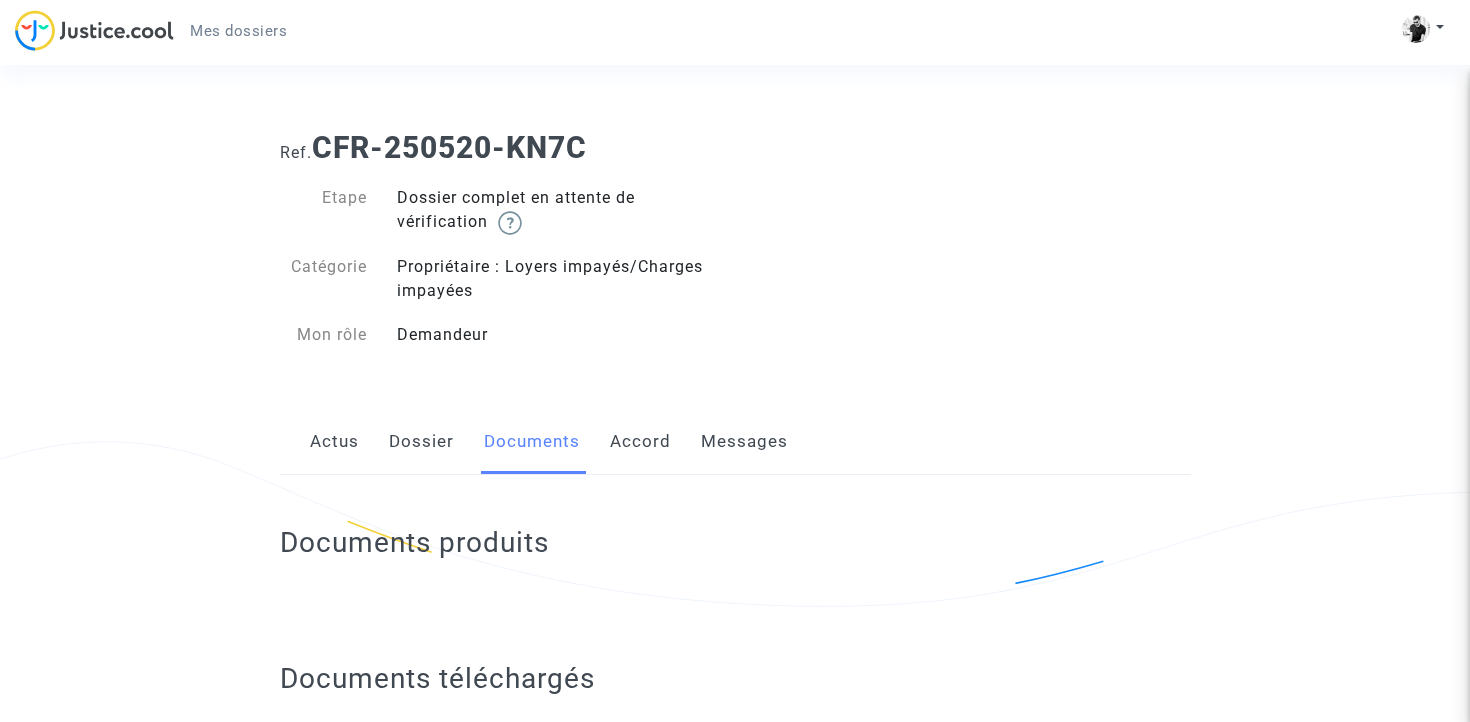 click on "Accord" 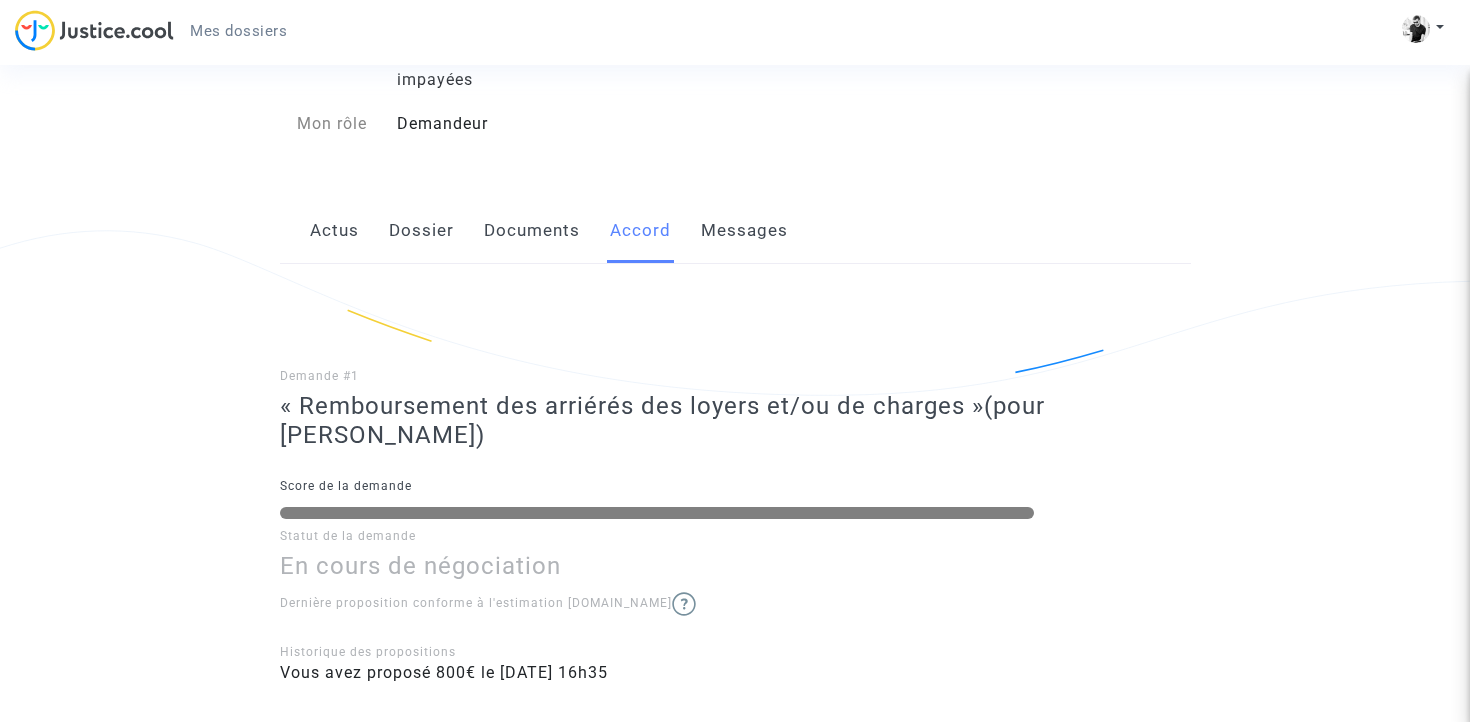 scroll, scrollTop: 0, scrollLeft: 0, axis: both 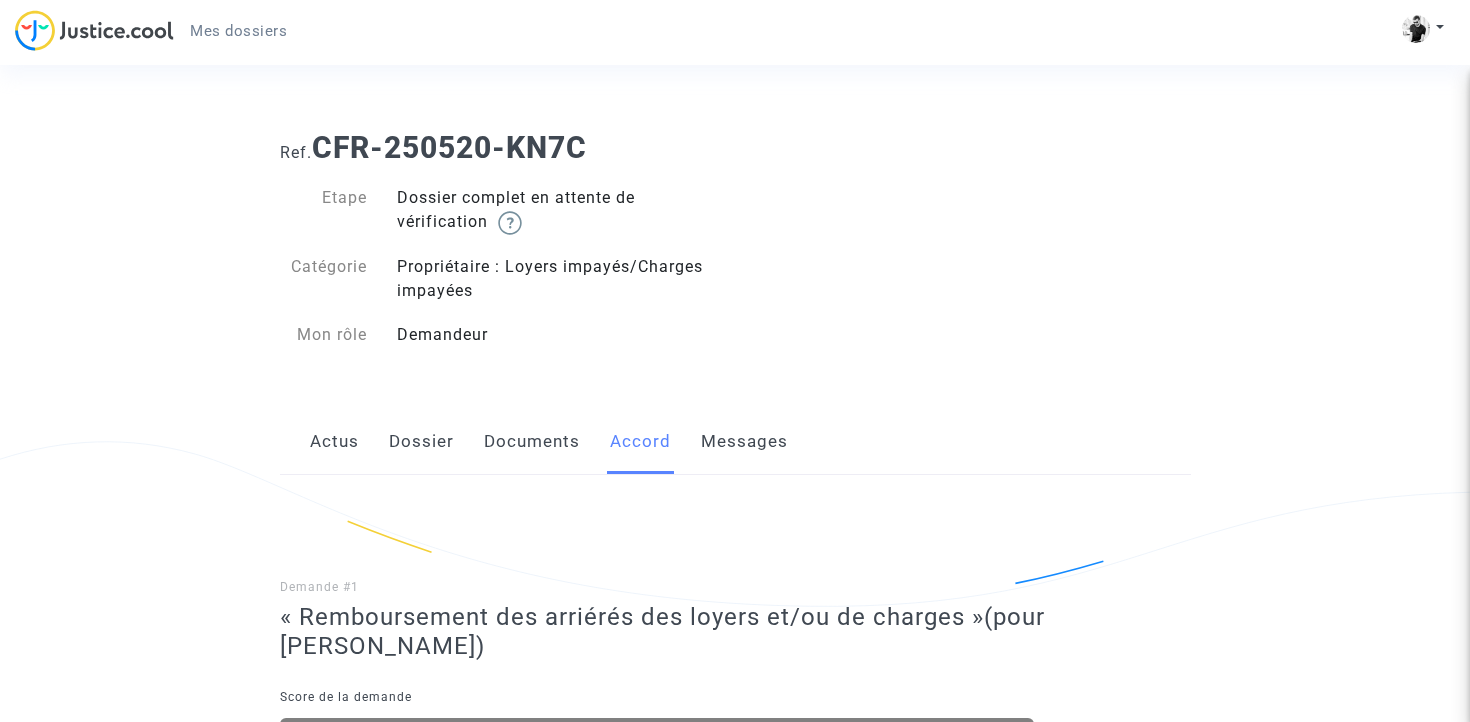 click on "Messages" 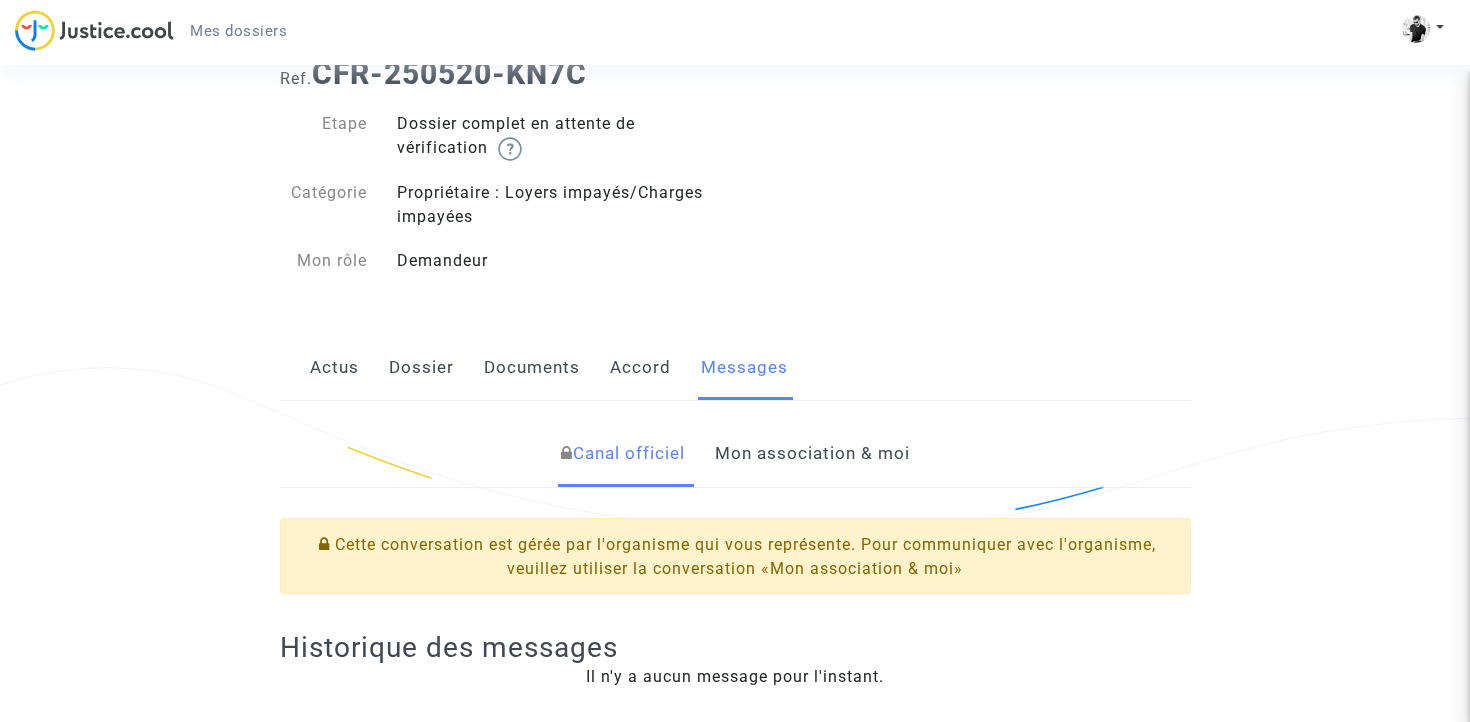 scroll, scrollTop: 254, scrollLeft: 0, axis: vertical 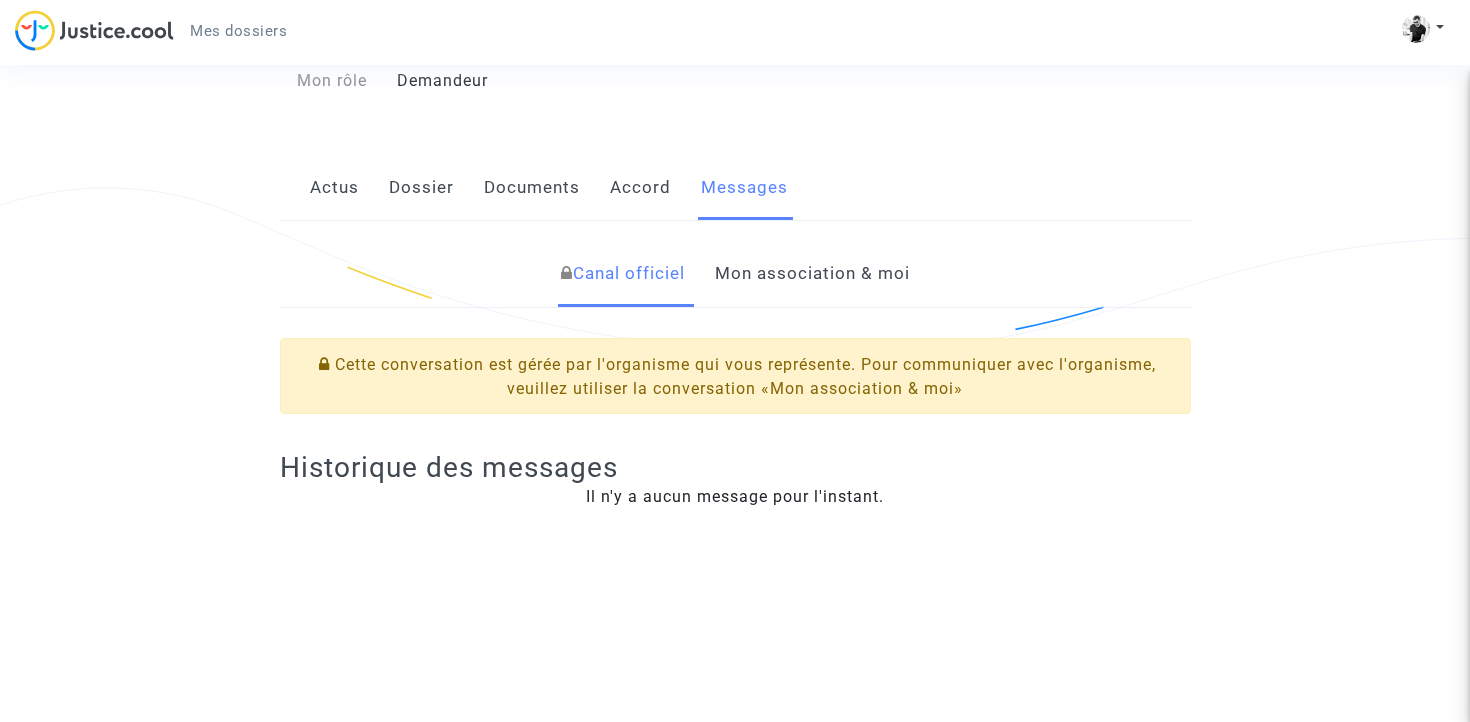 click on "Mon association & moi" 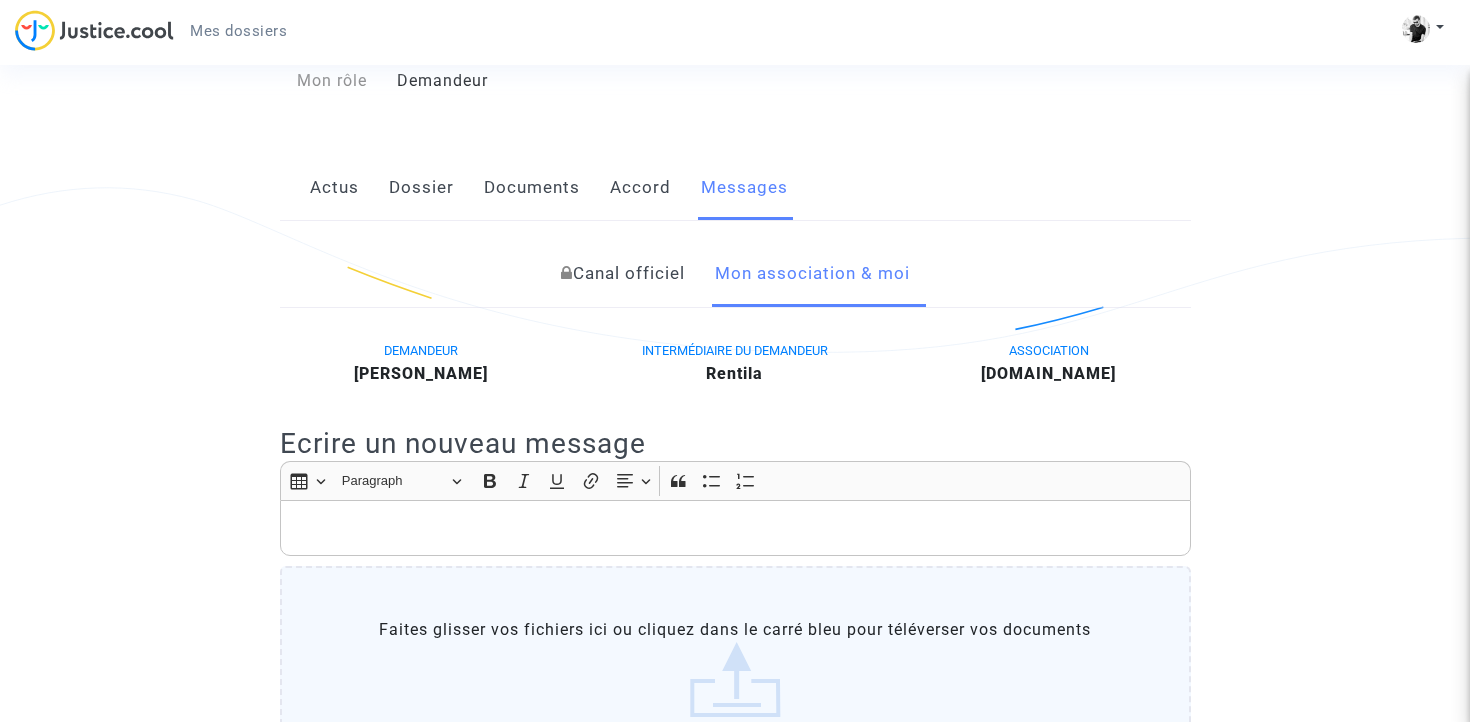 click on "Canal officiel" 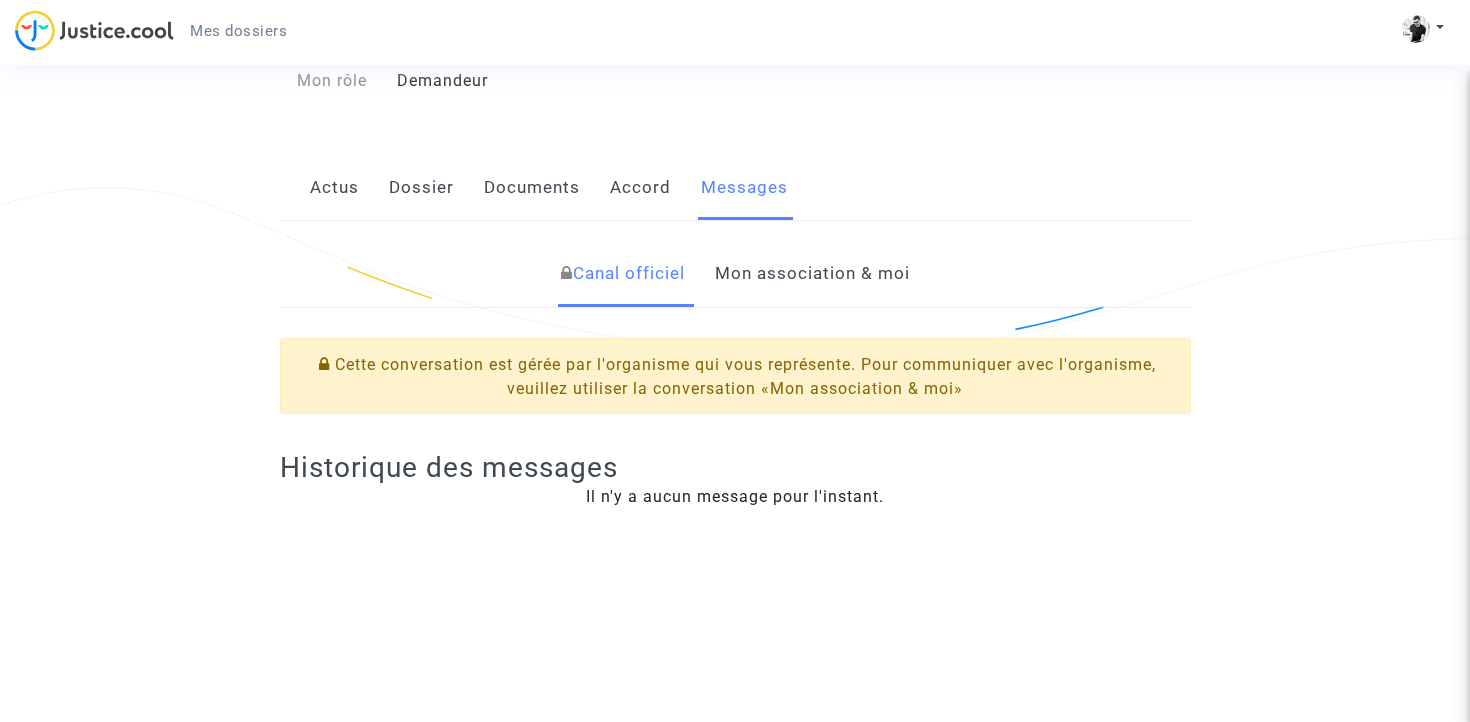 click on "Messages" 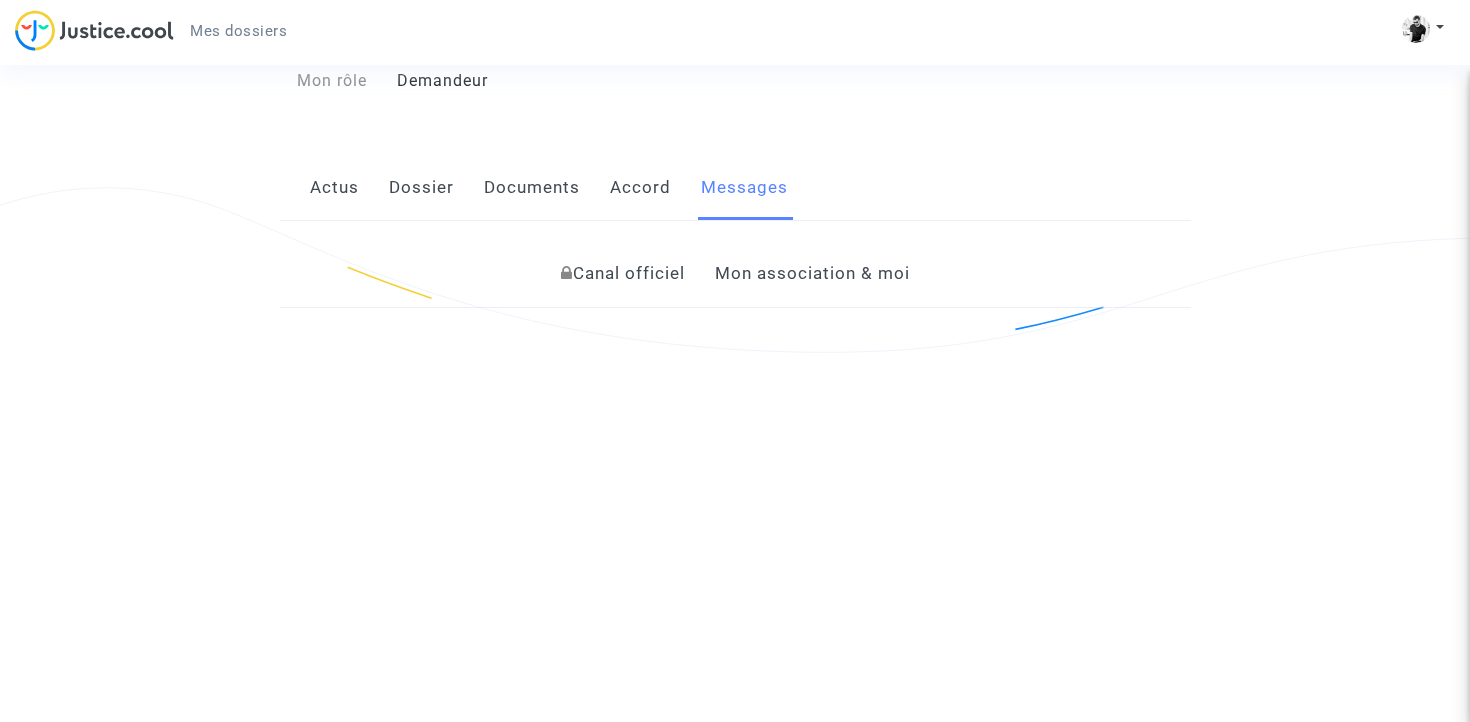 click on "Accord" 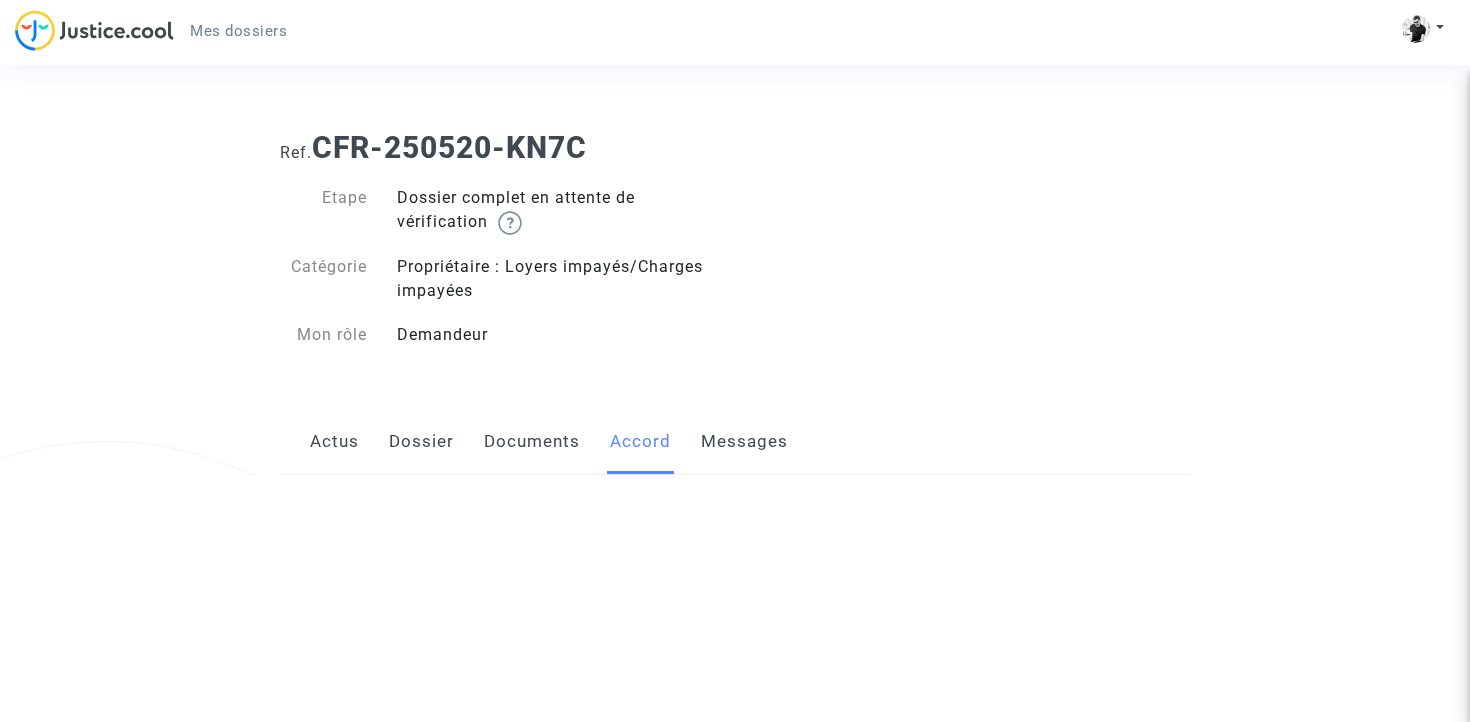 scroll, scrollTop: 0, scrollLeft: 0, axis: both 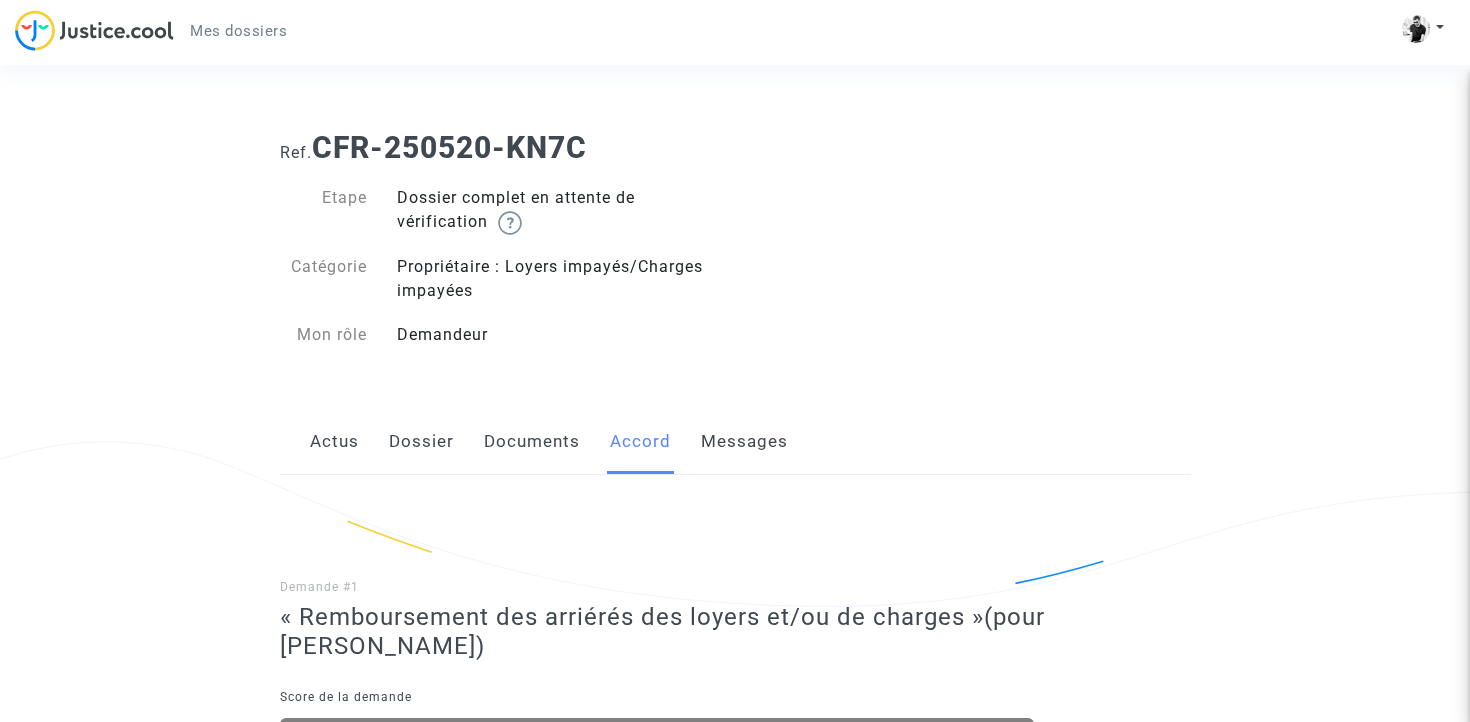 click on "Documents" 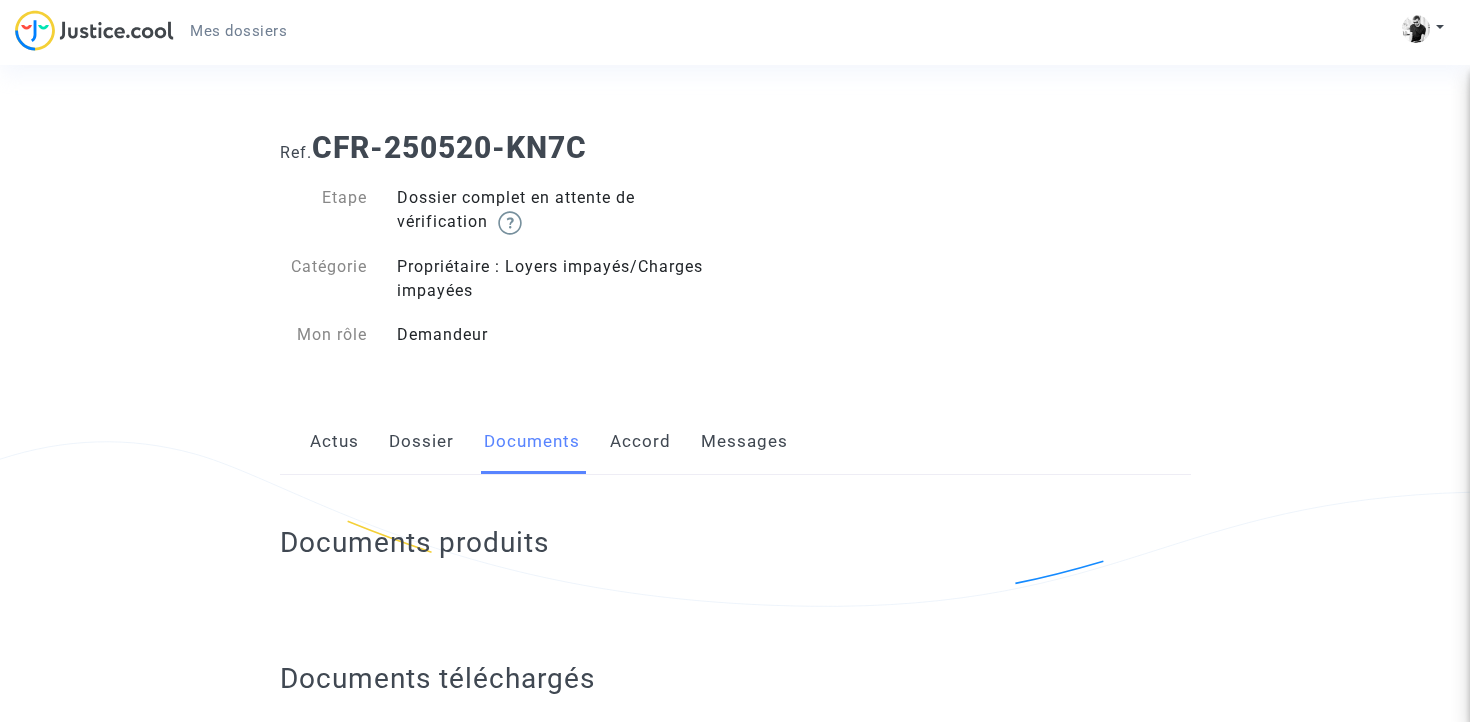 click on "Dossier" 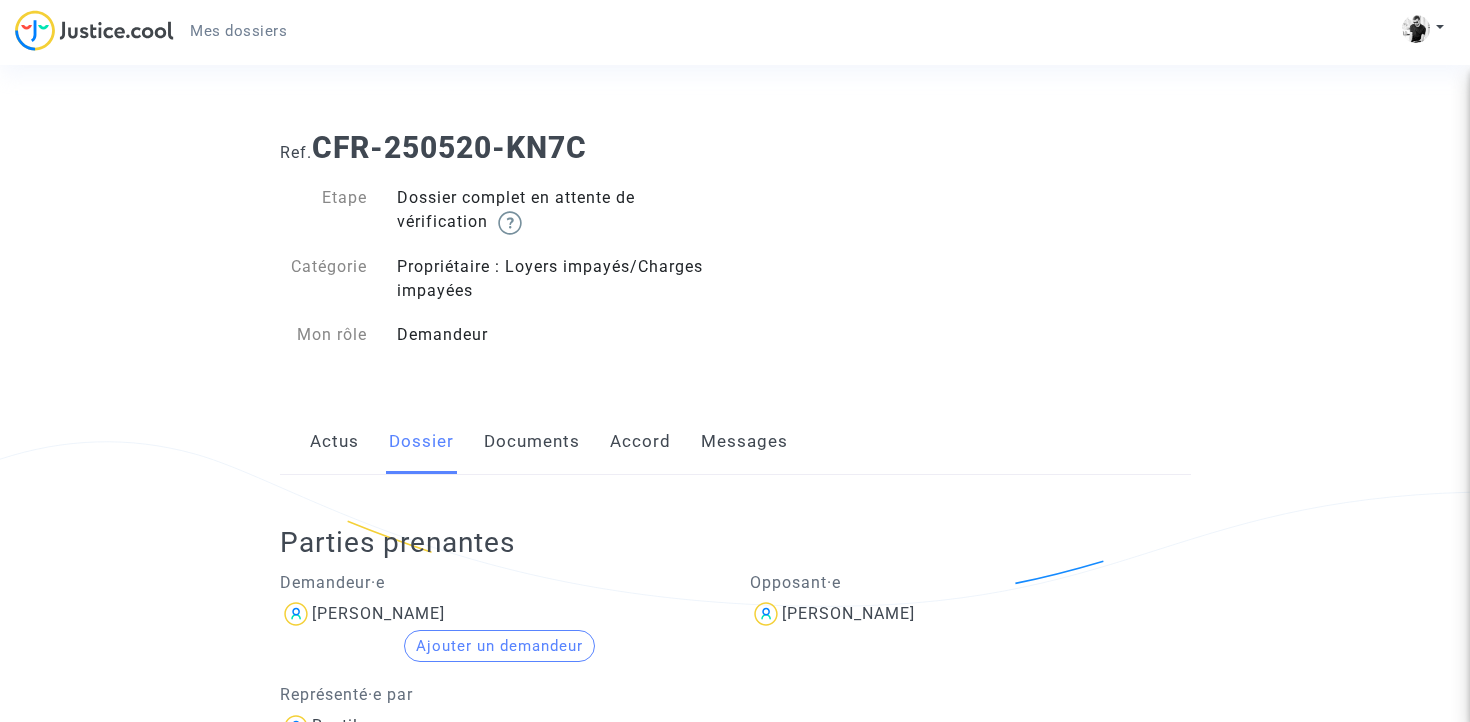 click on "Actus" 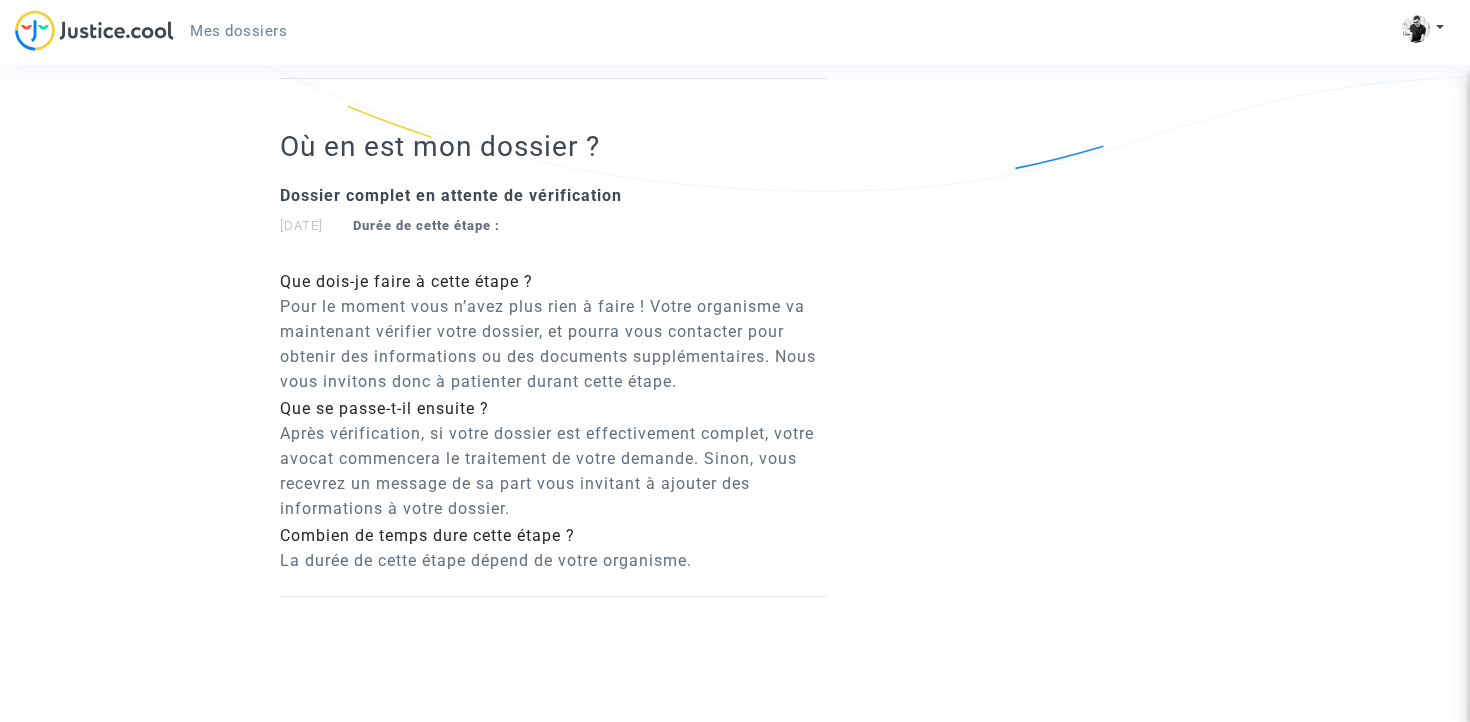 scroll, scrollTop: 1253, scrollLeft: 0, axis: vertical 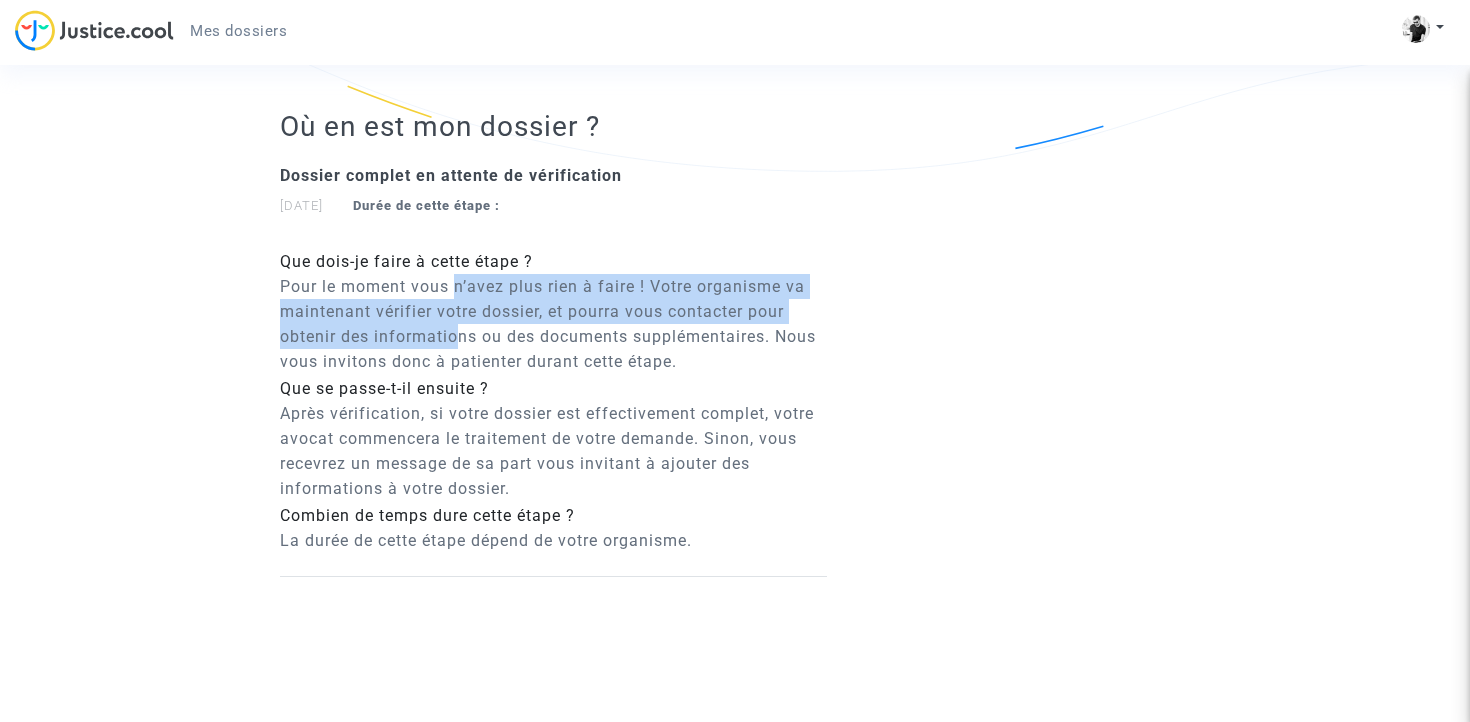 drag, startPoint x: 456, startPoint y: 292, endPoint x: 456, endPoint y: 335, distance: 43 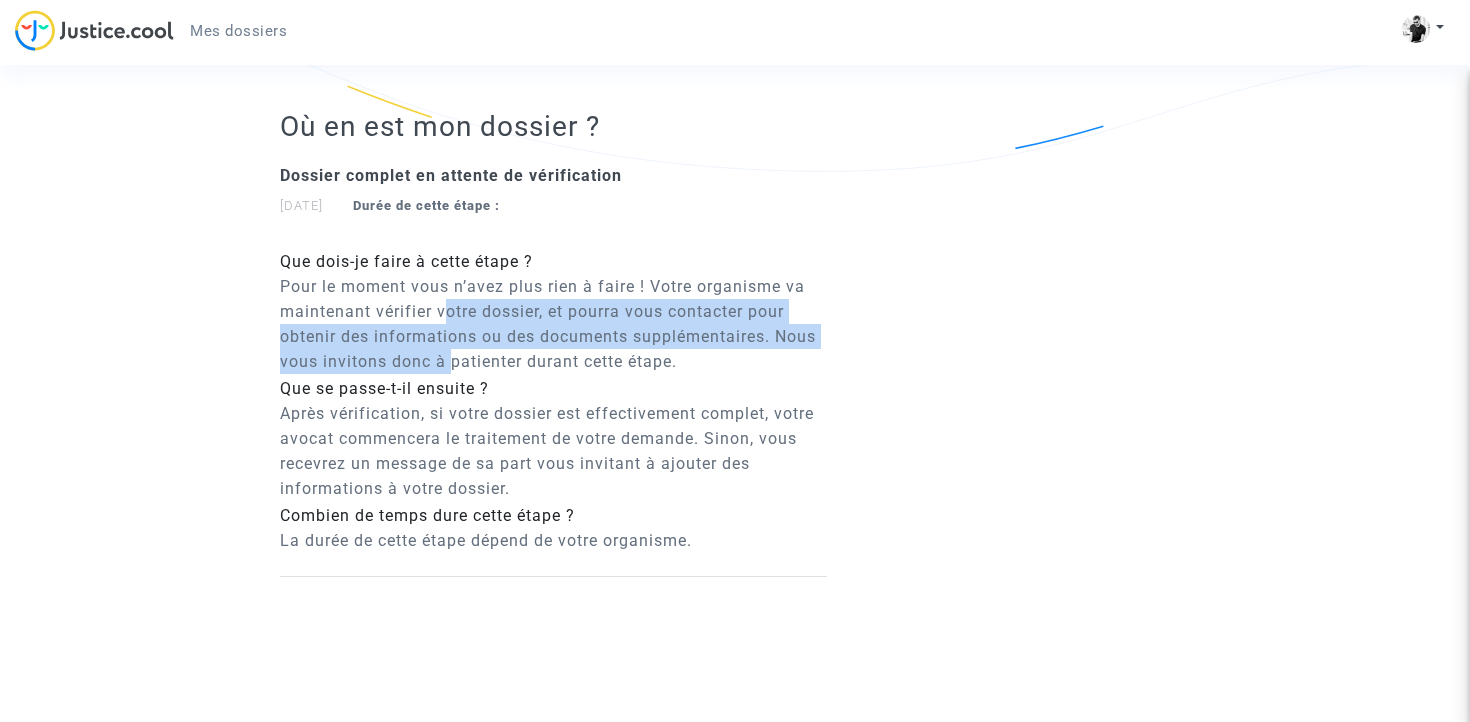 drag, startPoint x: 450, startPoint y: 314, endPoint x: 450, endPoint y: 366, distance: 52 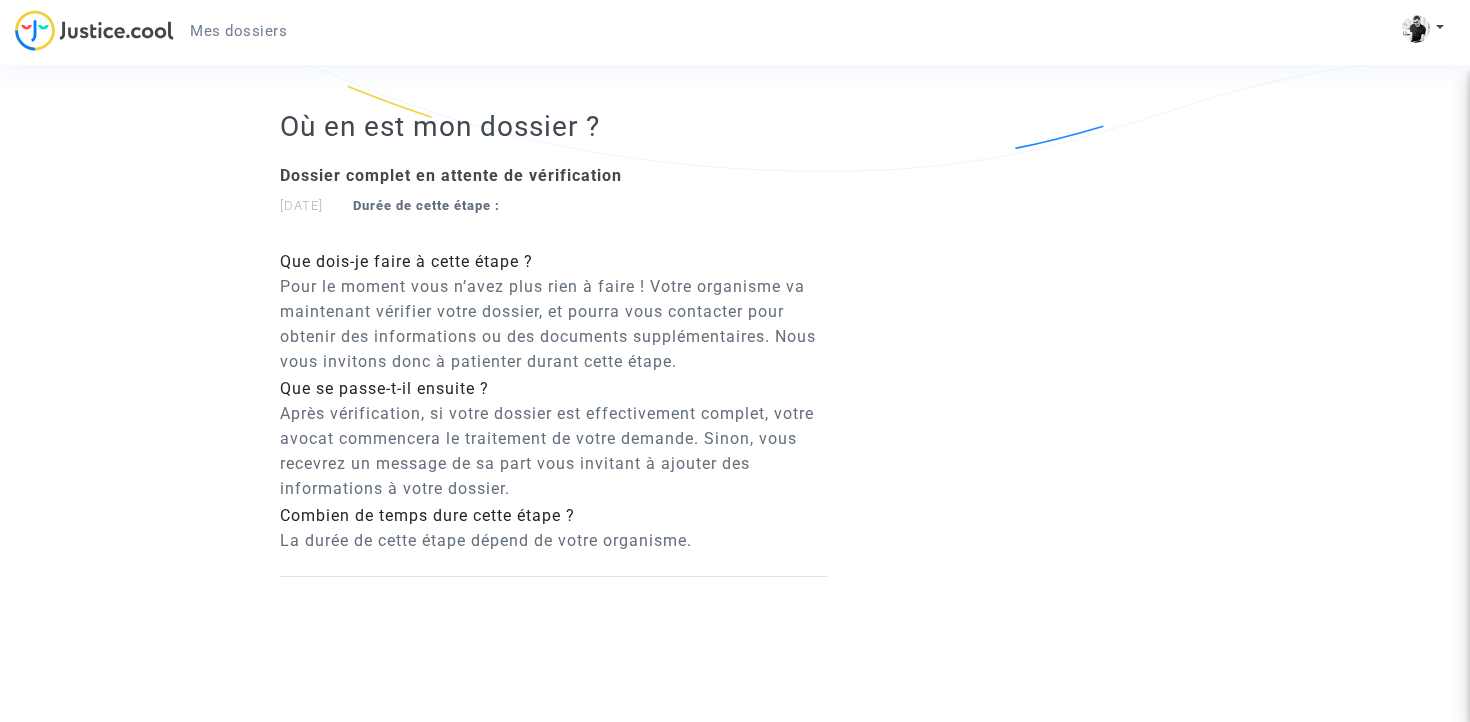scroll, scrollTop: 1304, scrollLeft: 0, axis: vertical 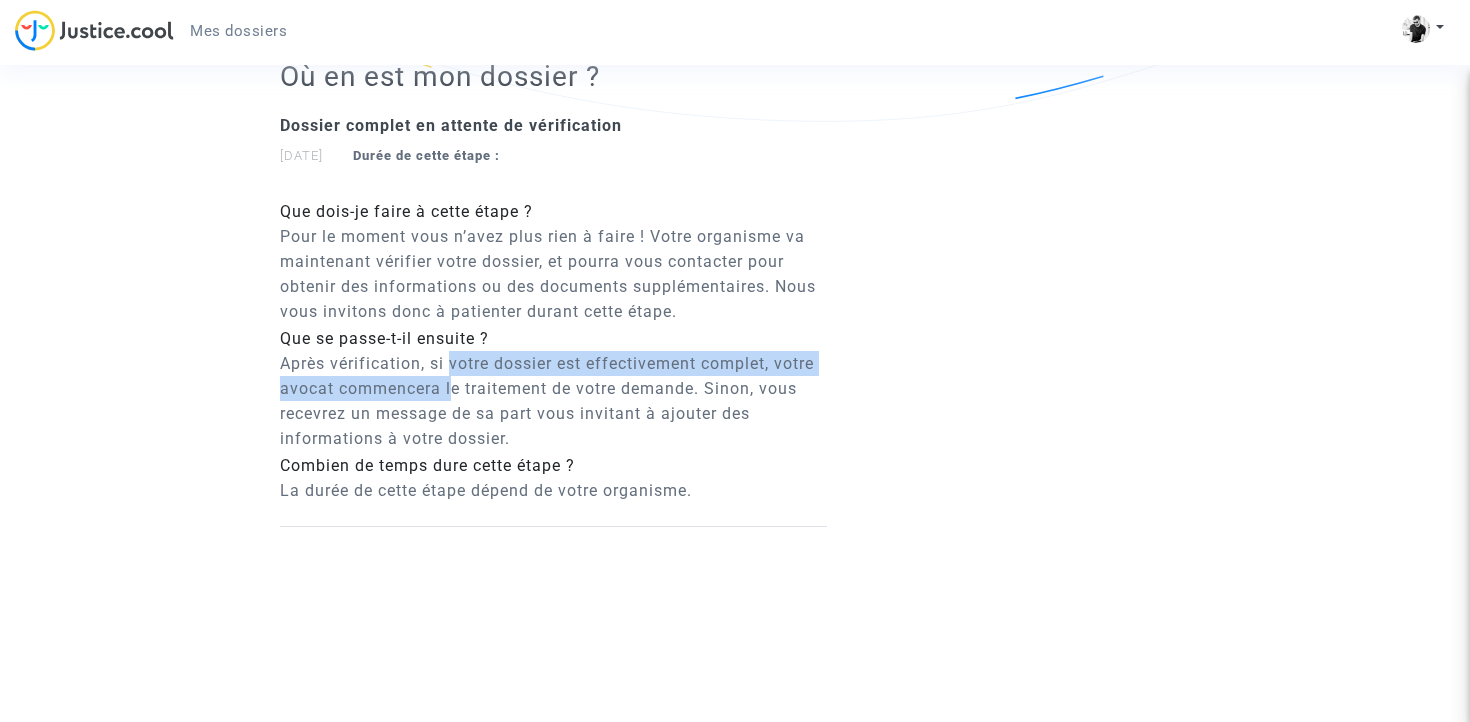 drag, startPoint x: 450, startPoint y: 366, endPoint x: 453, endPoint y: 402, distance: 36.124783 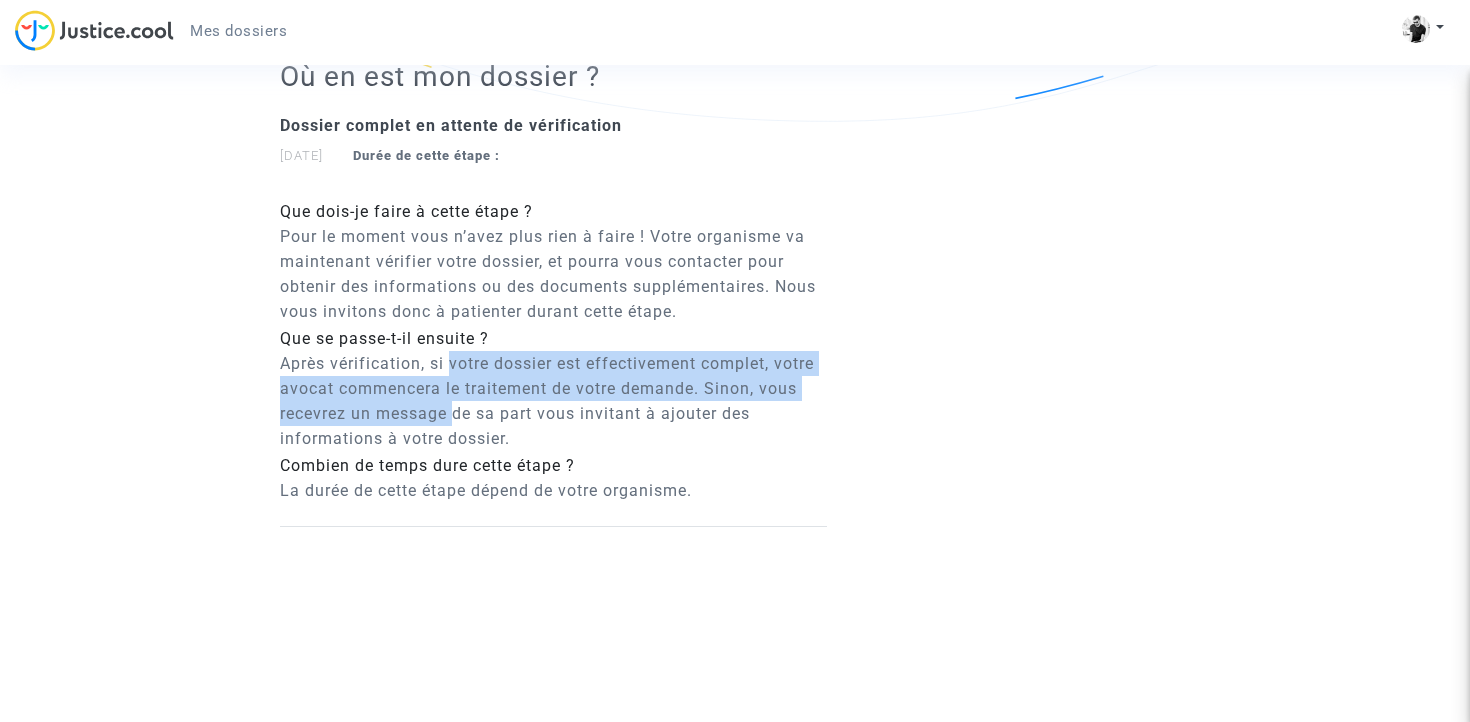 click on "Après vérification, si votre dossier est effectivement complet, votre avocat commencera le traitement de votre demande. Sinon, vous recevrez un message de sa part vous invitant à ajouter des informations à votre dossier." 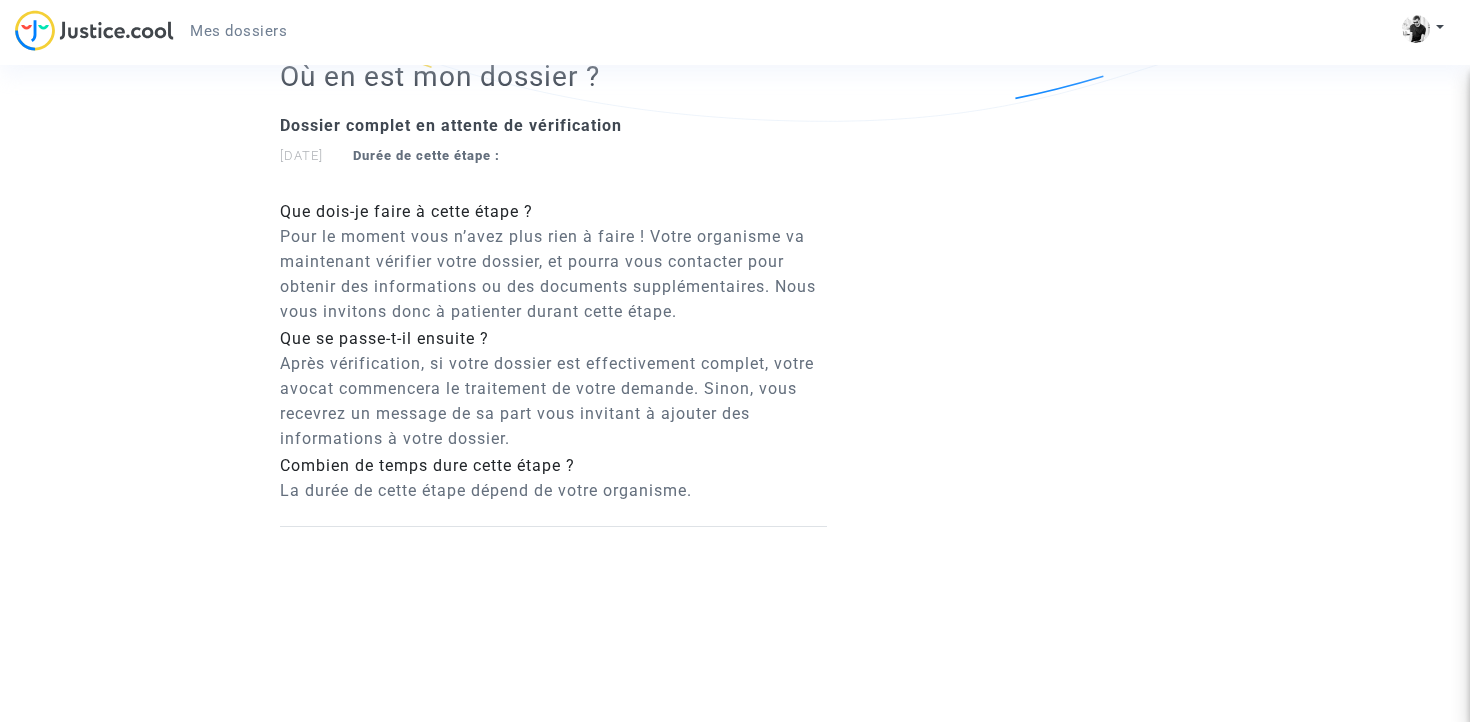 click on "Après vérification, si votre dossier est effectivement complet, votre avocat commencera le traitement de votre demande. Sinon, vous recevrez un message de sa part vous invitant à ajouter des informations à votre dossier." 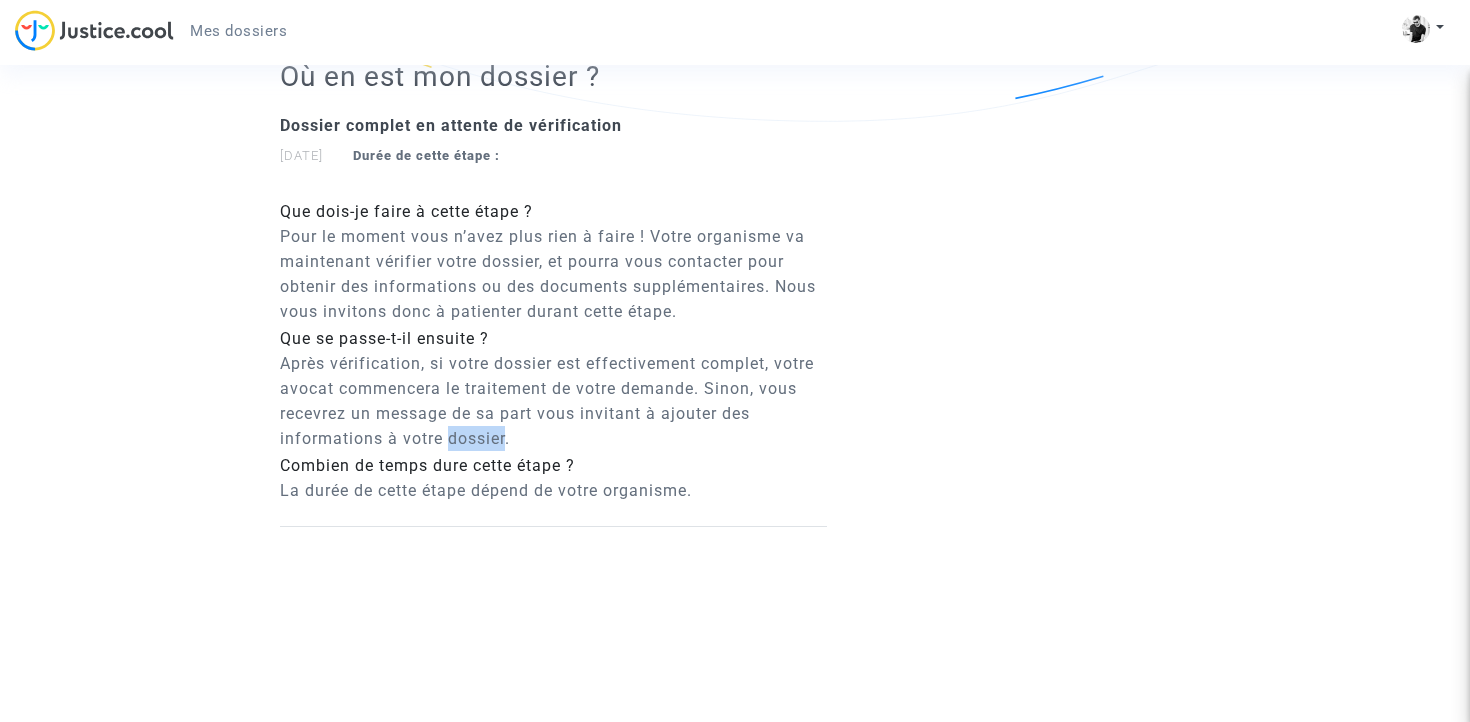 click on "Après vérification, si votre dossier est effectivement complet, votre avocat commencera le traitement de votre demande. Sinon, vous recevrez un message de sa part vous invitant à ajouter des informations à votre dossier." 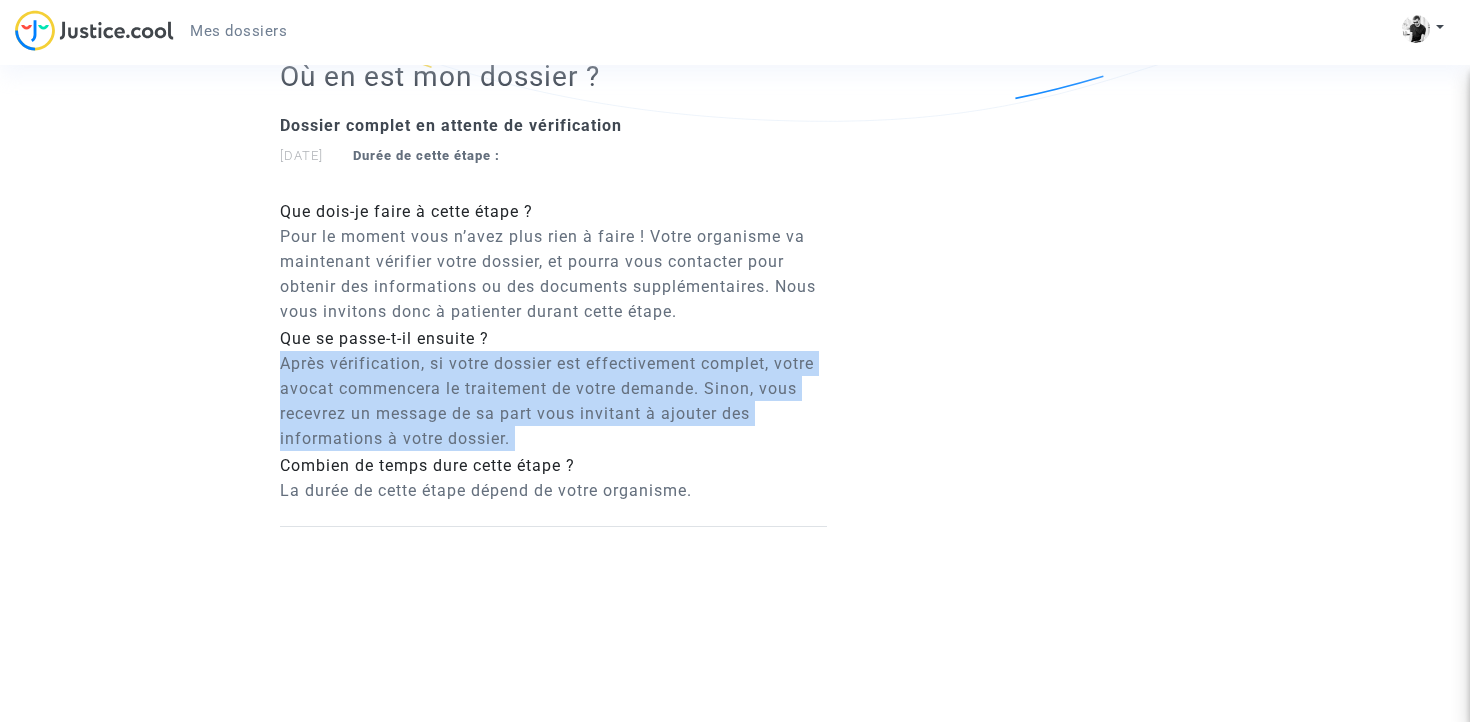 click on "Après vérification, si votre dossier est effectivement complet, votre avocat commencera le traitement de votre demande. Sinon, vous recevrez un message de sa part vous invitant à ajouter des informations à votre dossier." 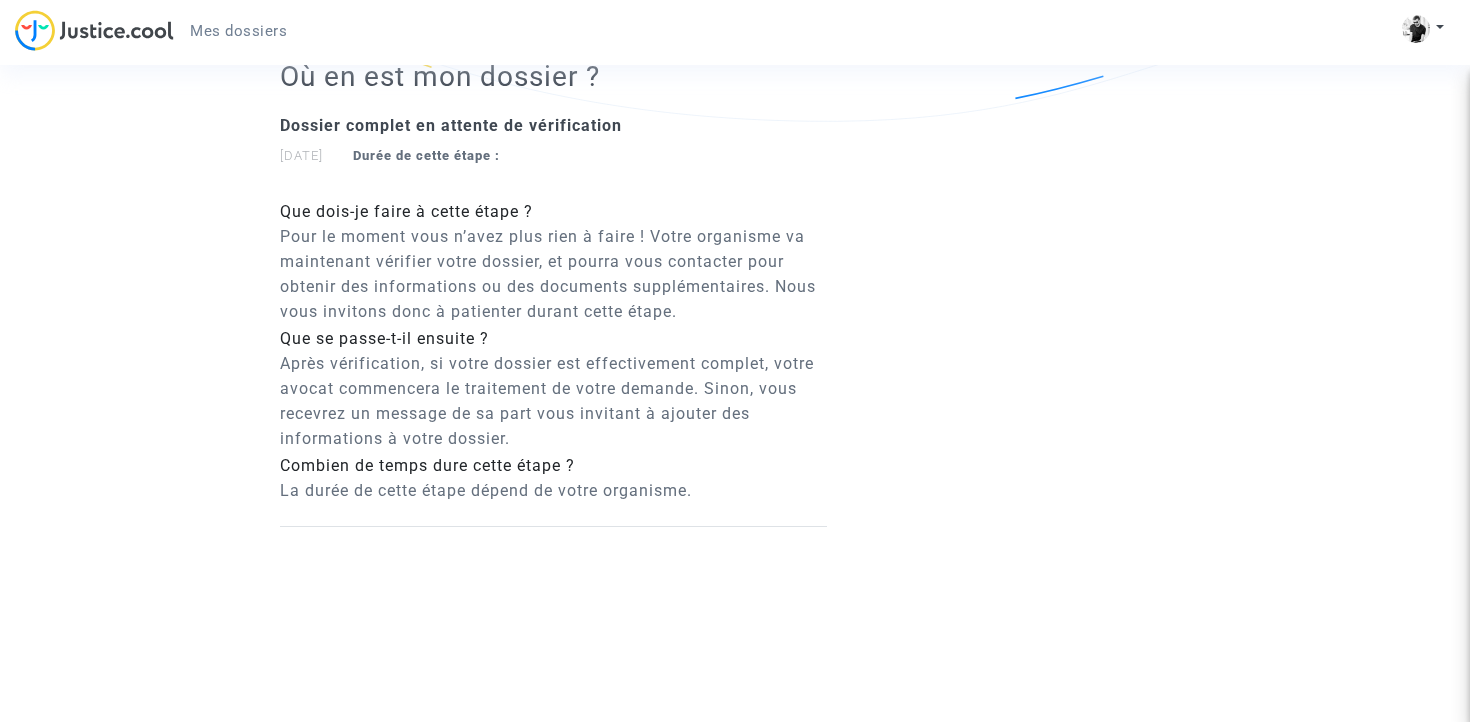 click on "La durée de cette étape dépend de votre organisme." 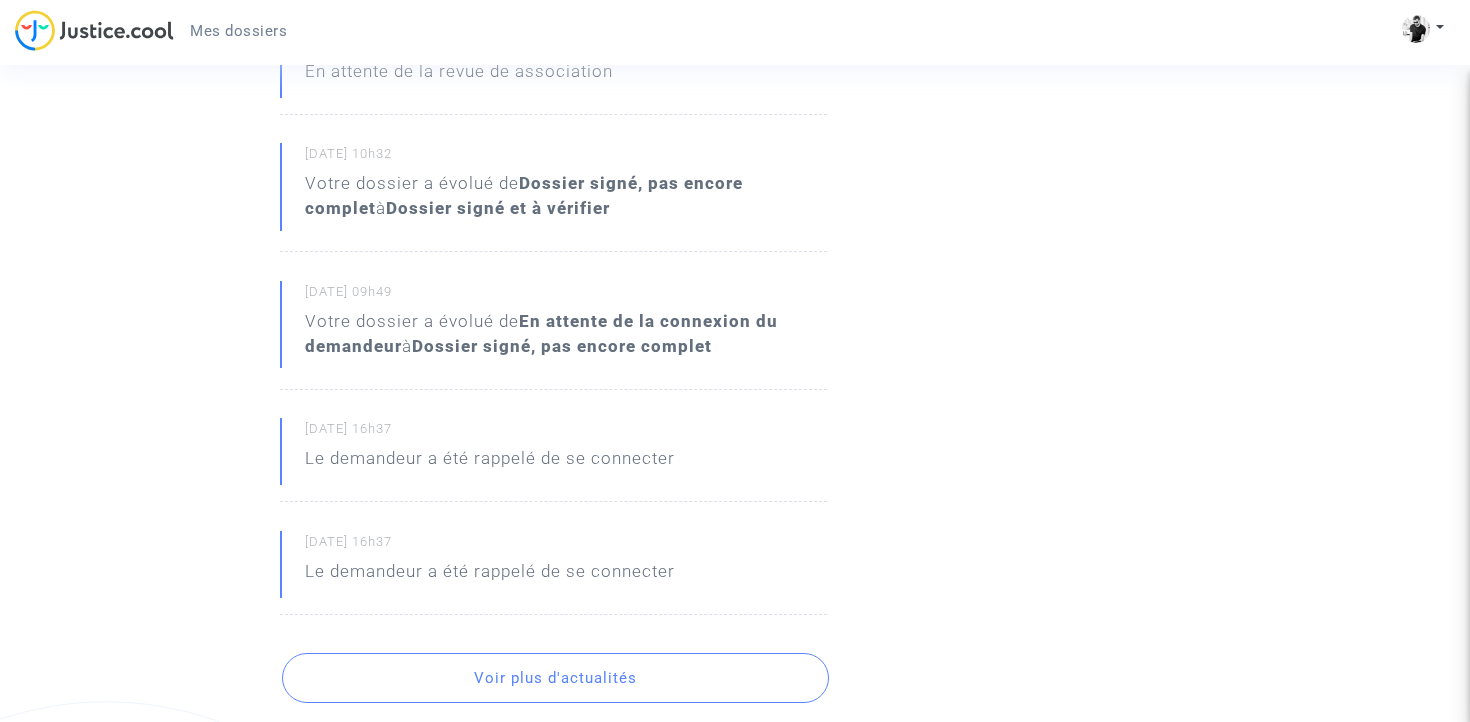 scroll, scrollTop: 0, scrollLeft: 0, axis: both 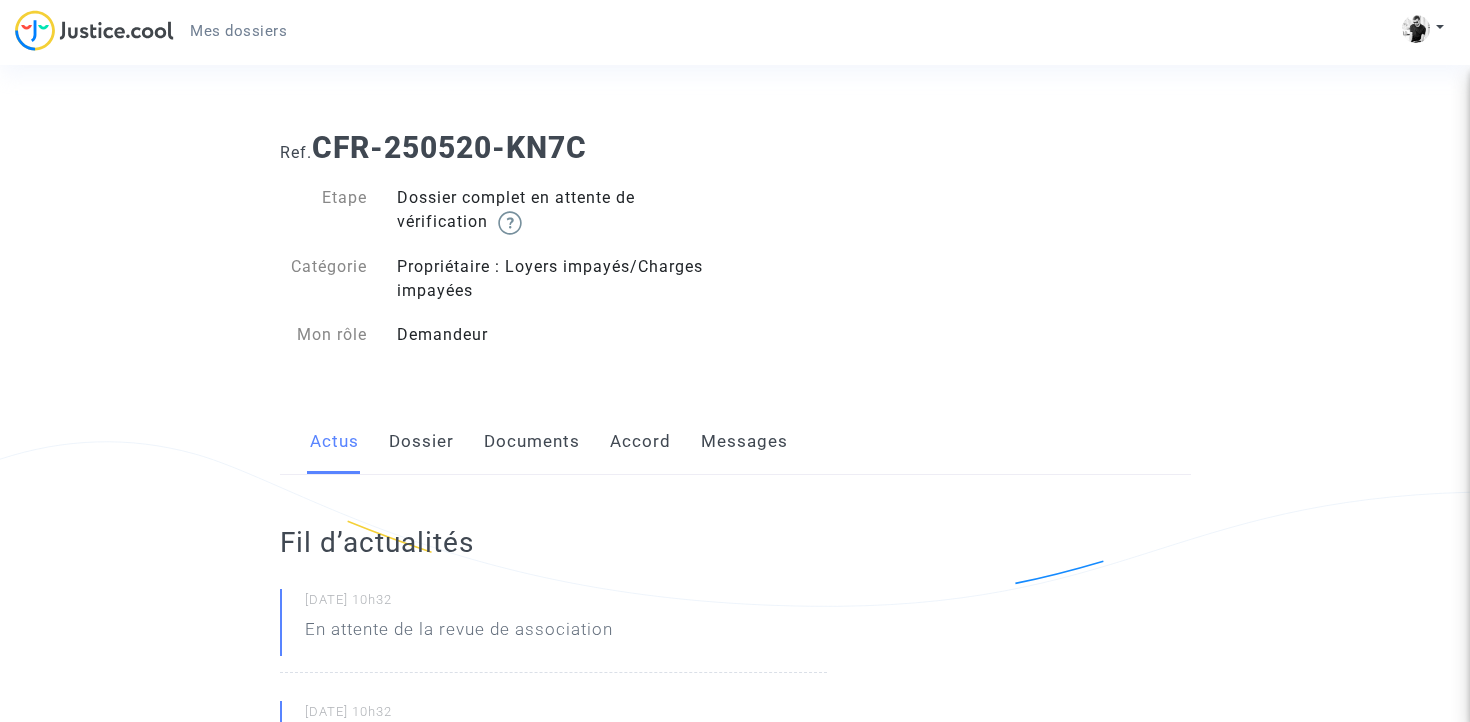 drag, startPoint x: 508, startPoint y: 268, endPoint x: 508, endPoint y: 302, distance: 34 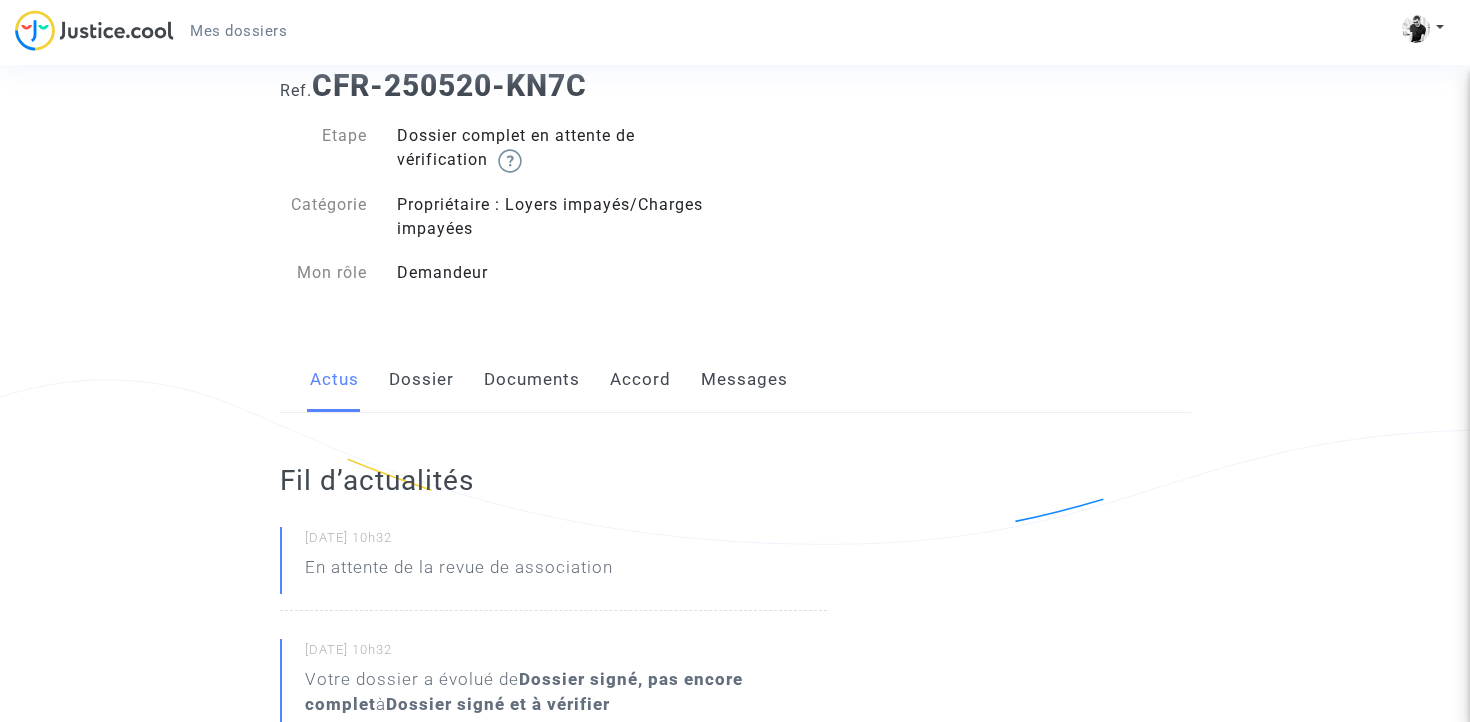 click on "Dossier" 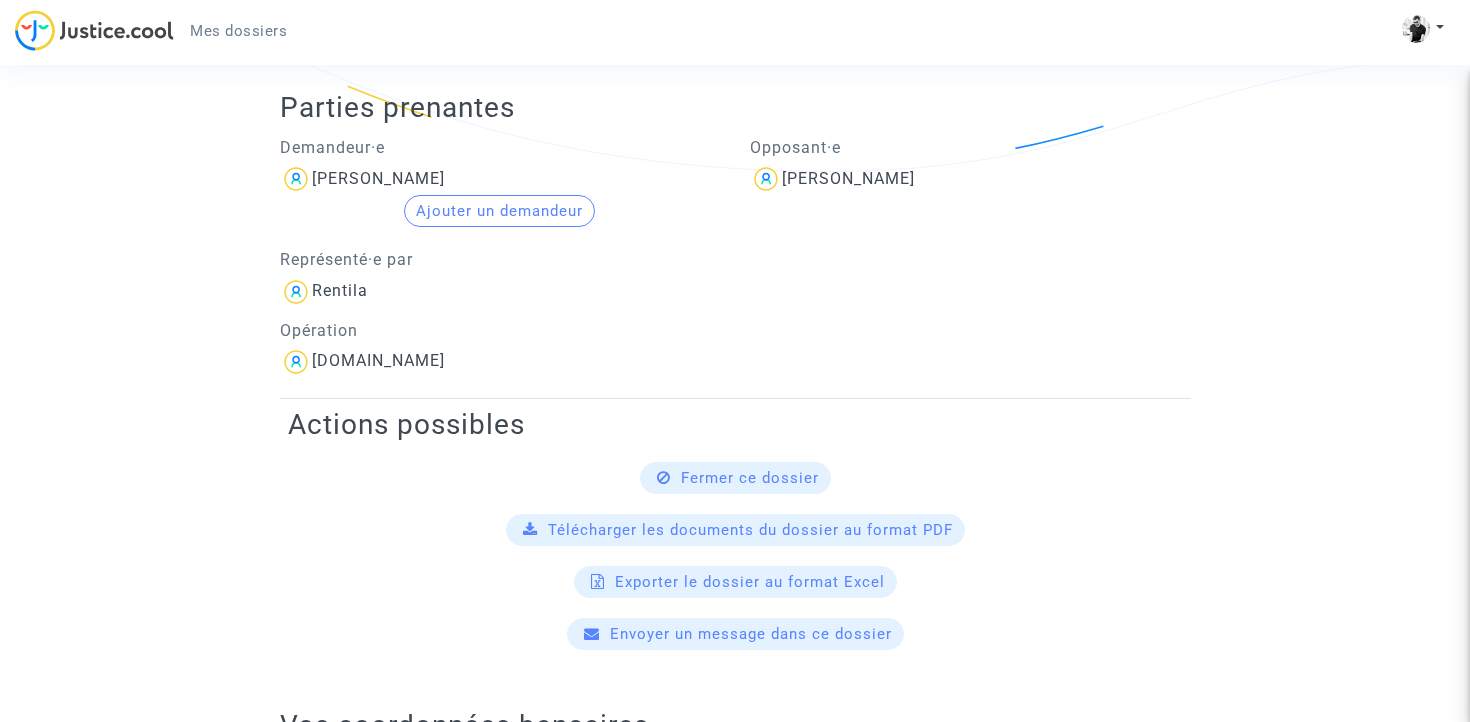 scroll, scrollTop: 433, scrollLeft: 0, axis: vertical 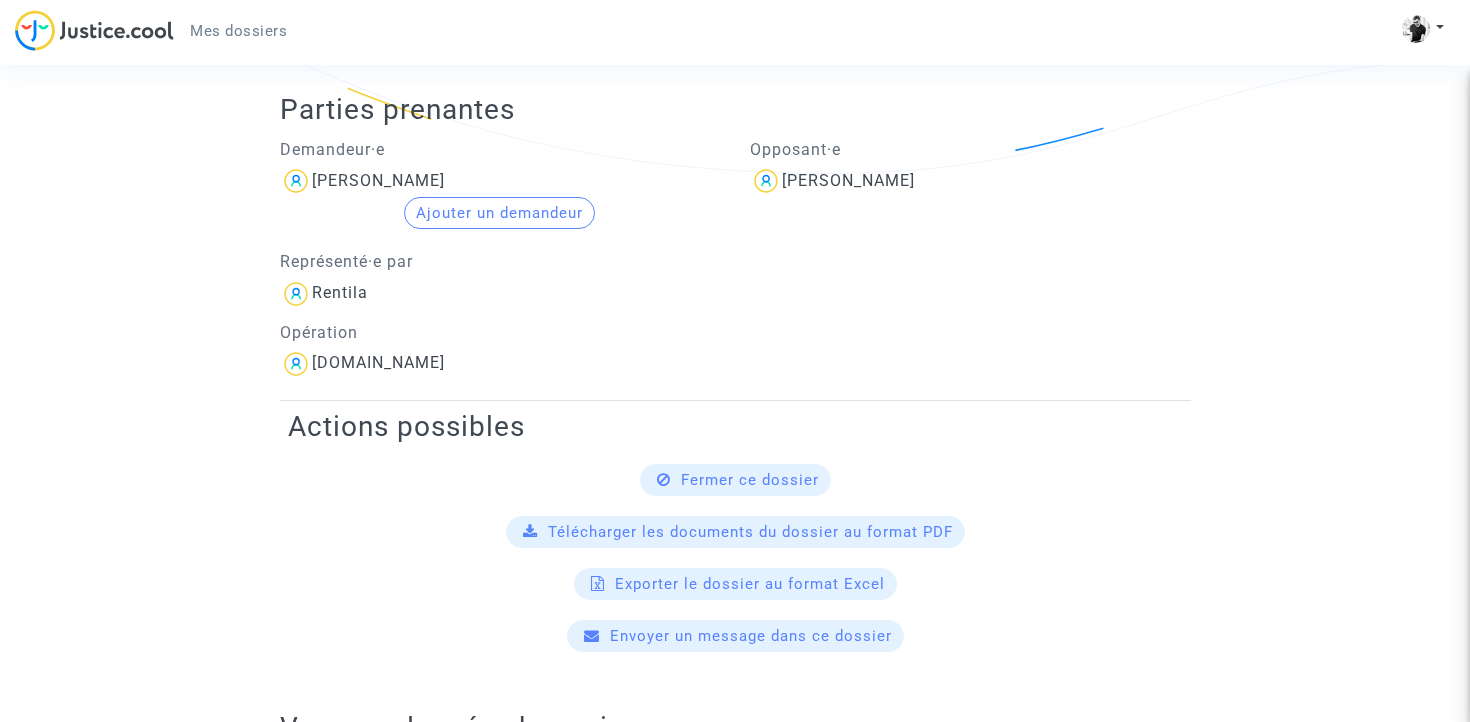 click on "Ajouter un demandeur" 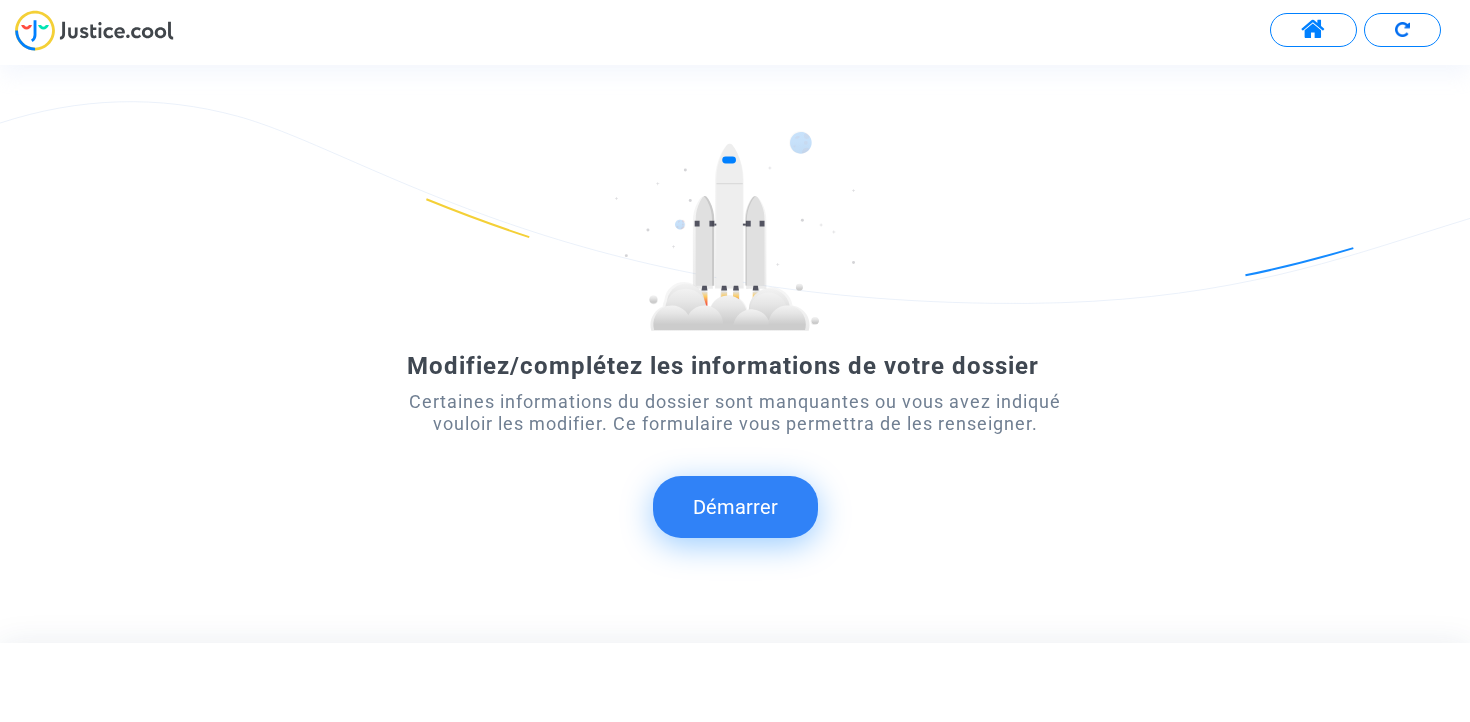 click on "Démarrer" 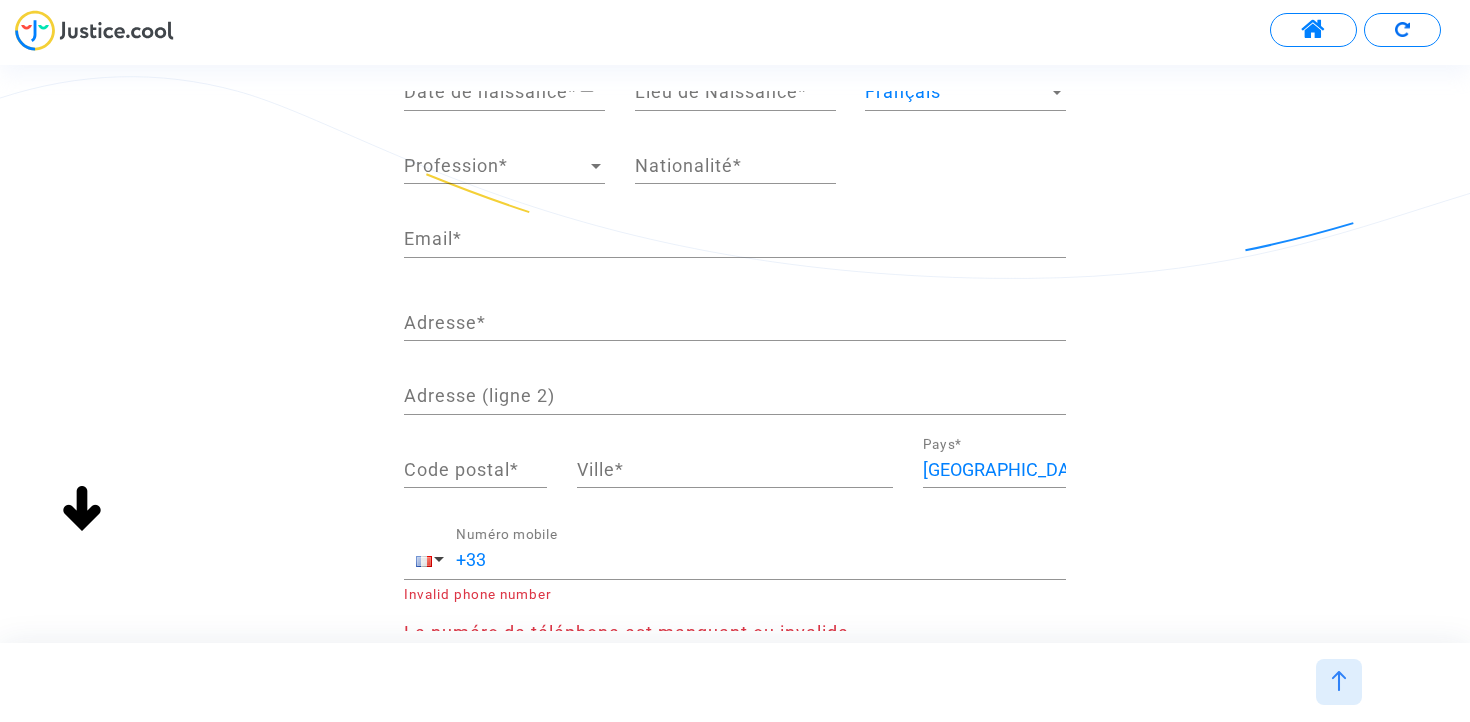 scroll, scrollTop: 0, scrollLeft: 0, axis: both 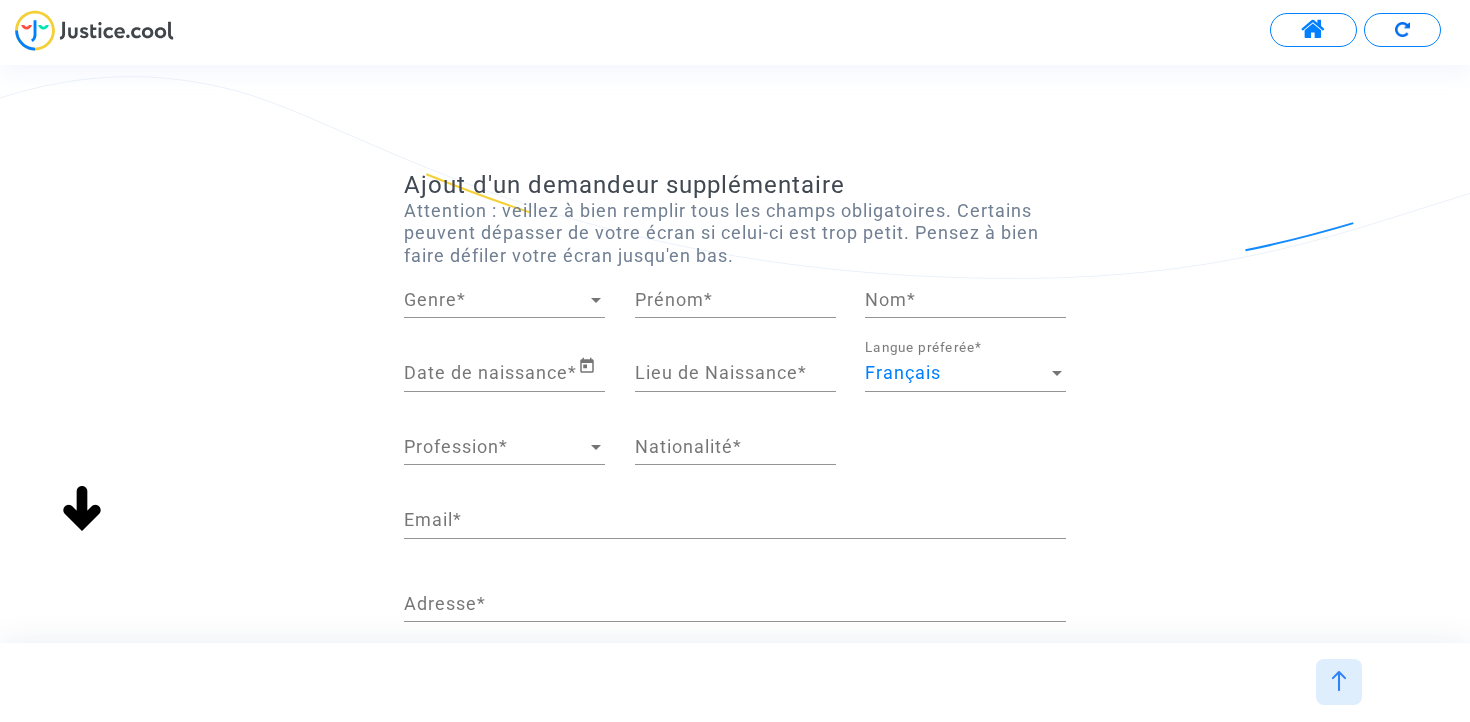 click at bounding box center [1313, 30] 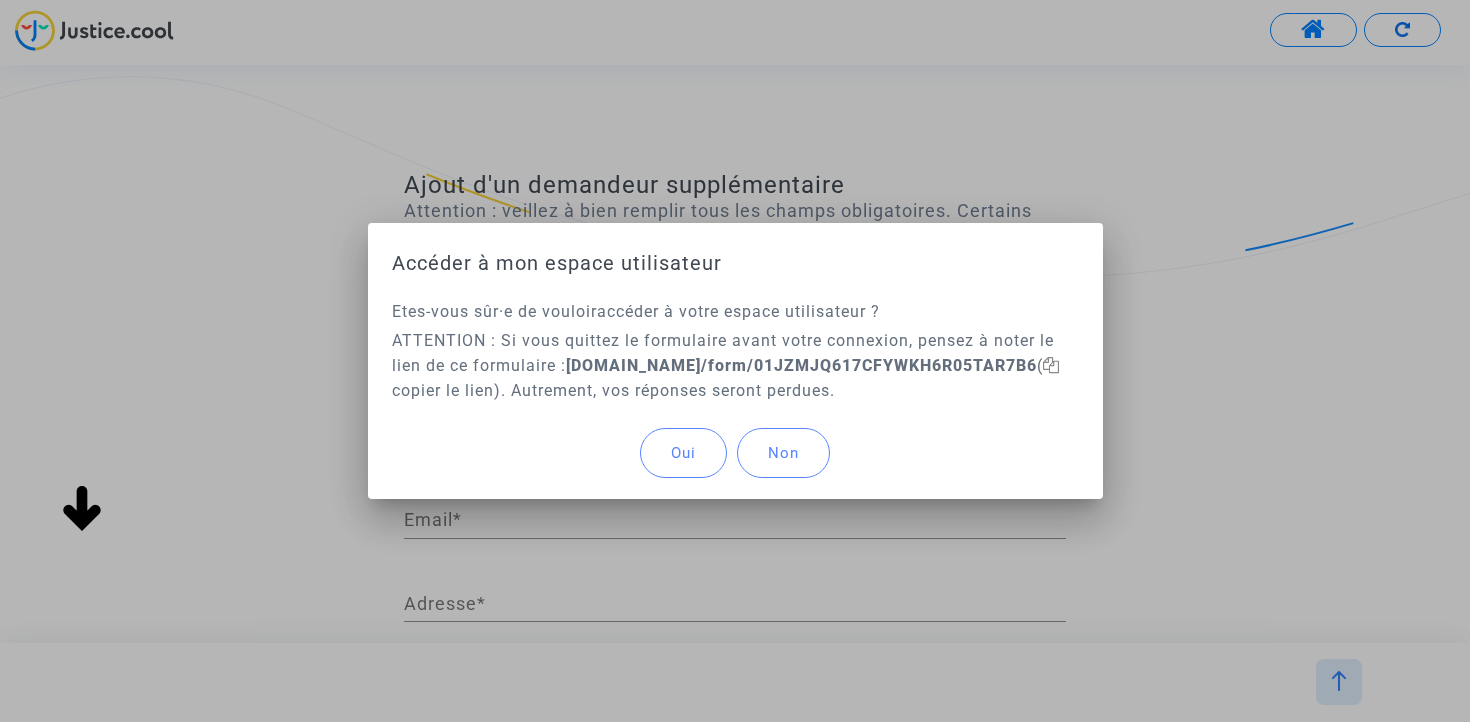 click on "Oui" at bounding box center [683, 453] 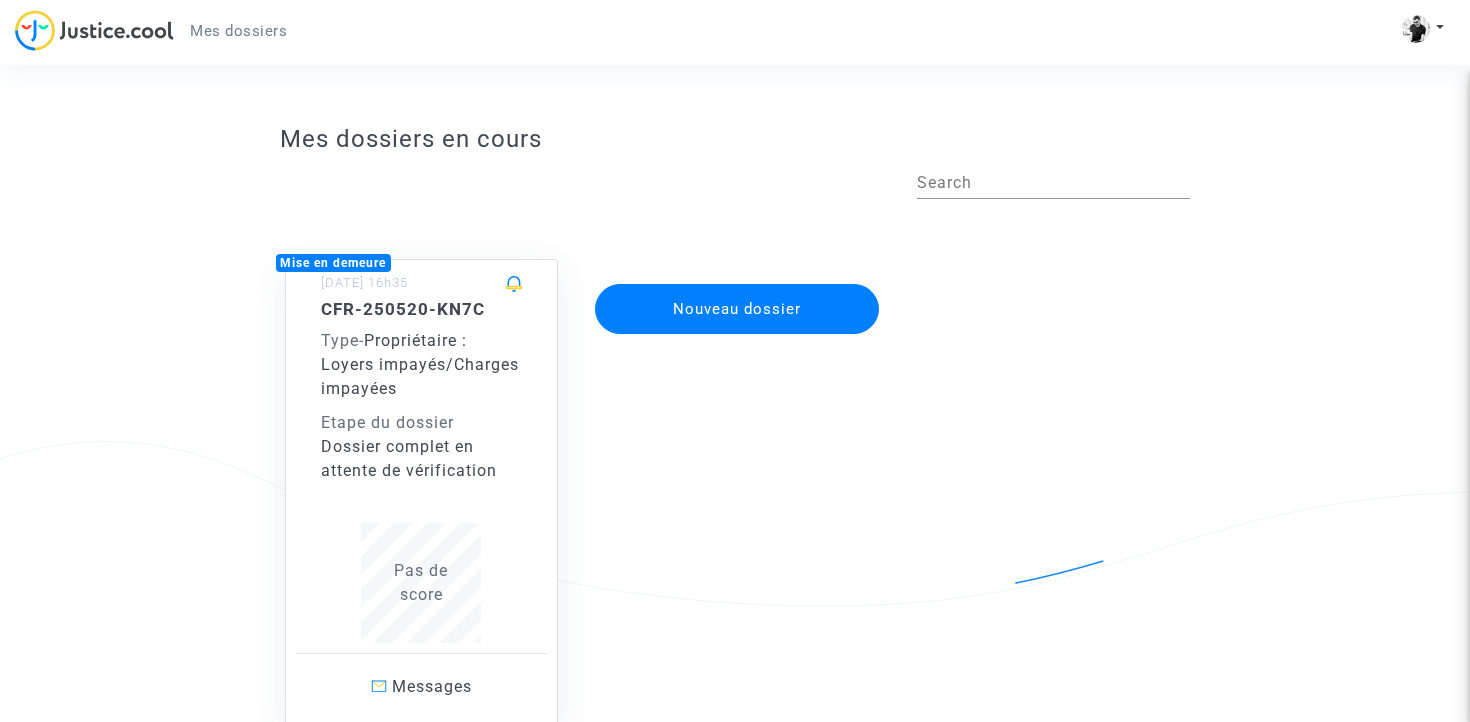 click on "Propriétaire : Loyers impayés/Charges impayées" 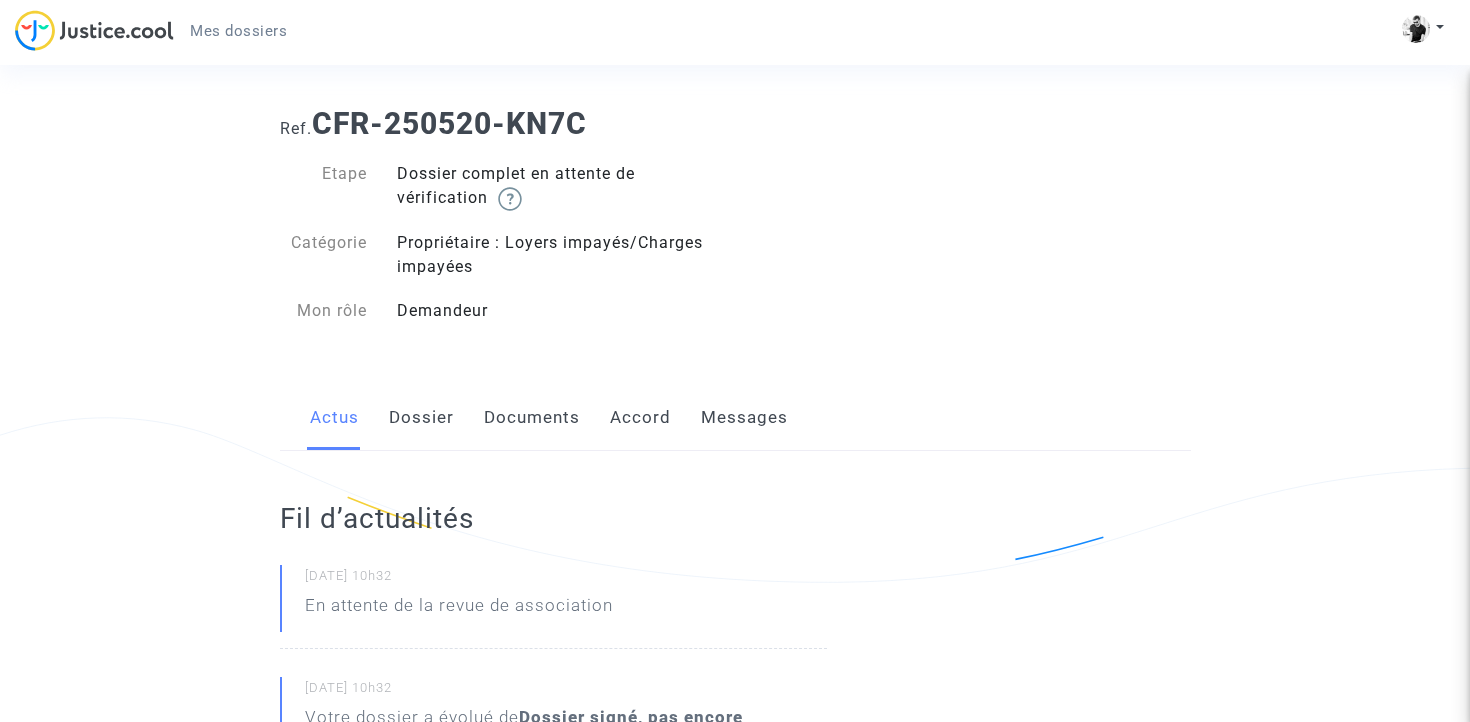scroll, scrollTop: 0, scrollLeft: 0, axis: both 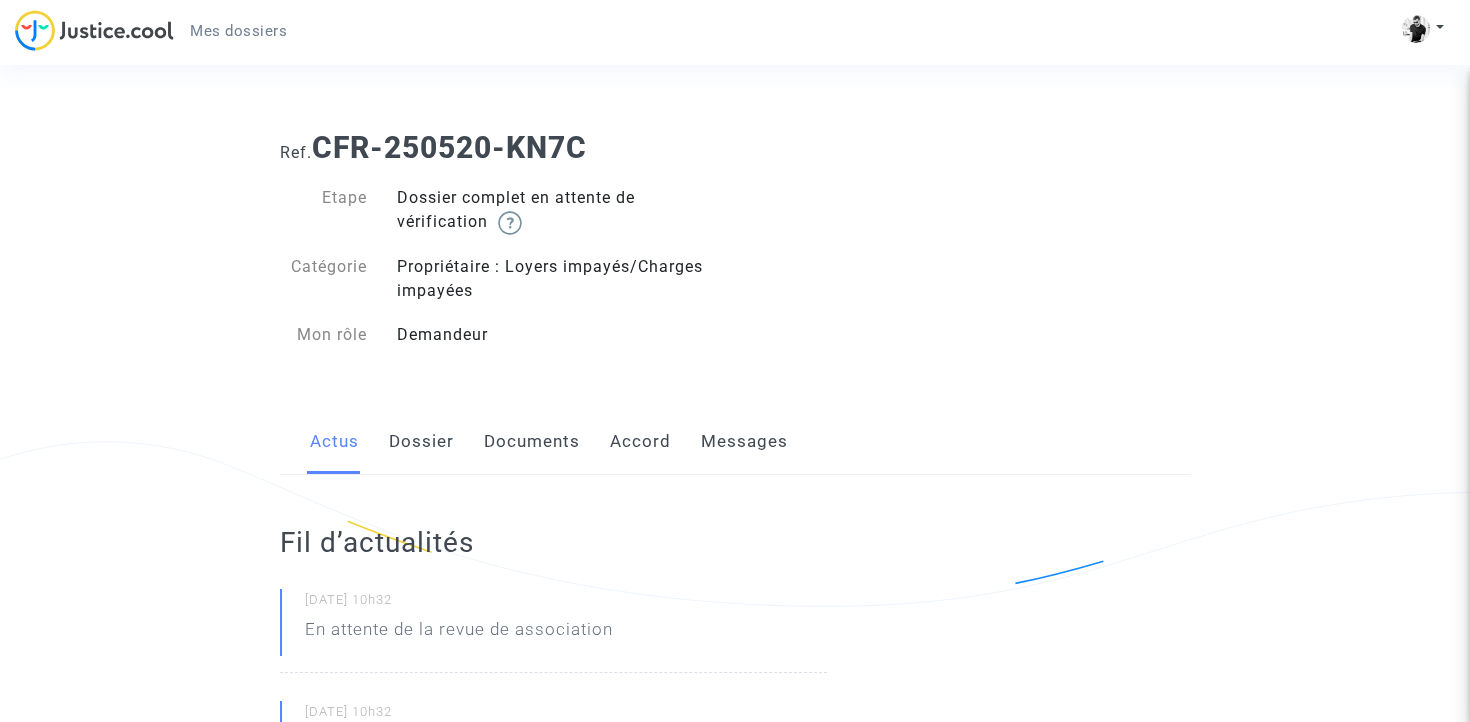 click at bounding box center [94, 30] 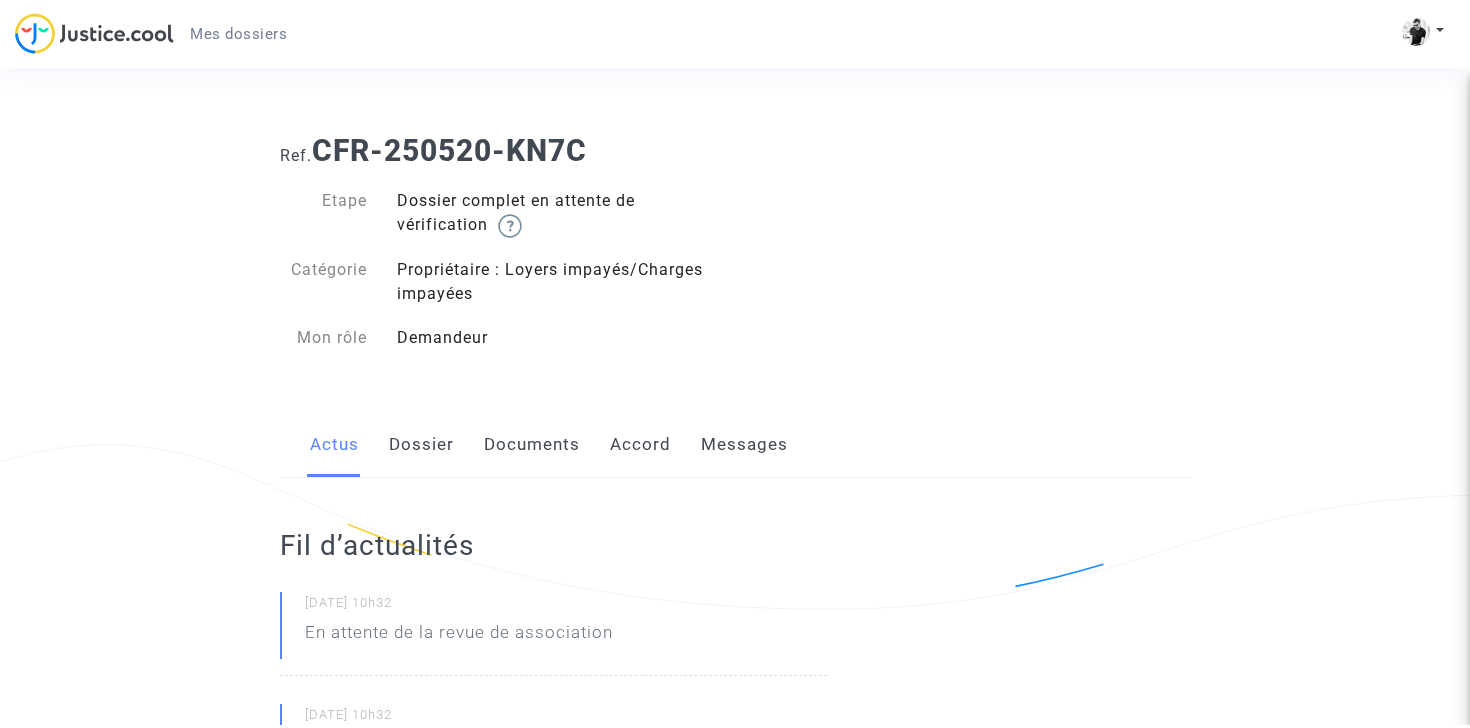scroll, scrollTop: 0, scrollLeft: 0, axis: both 